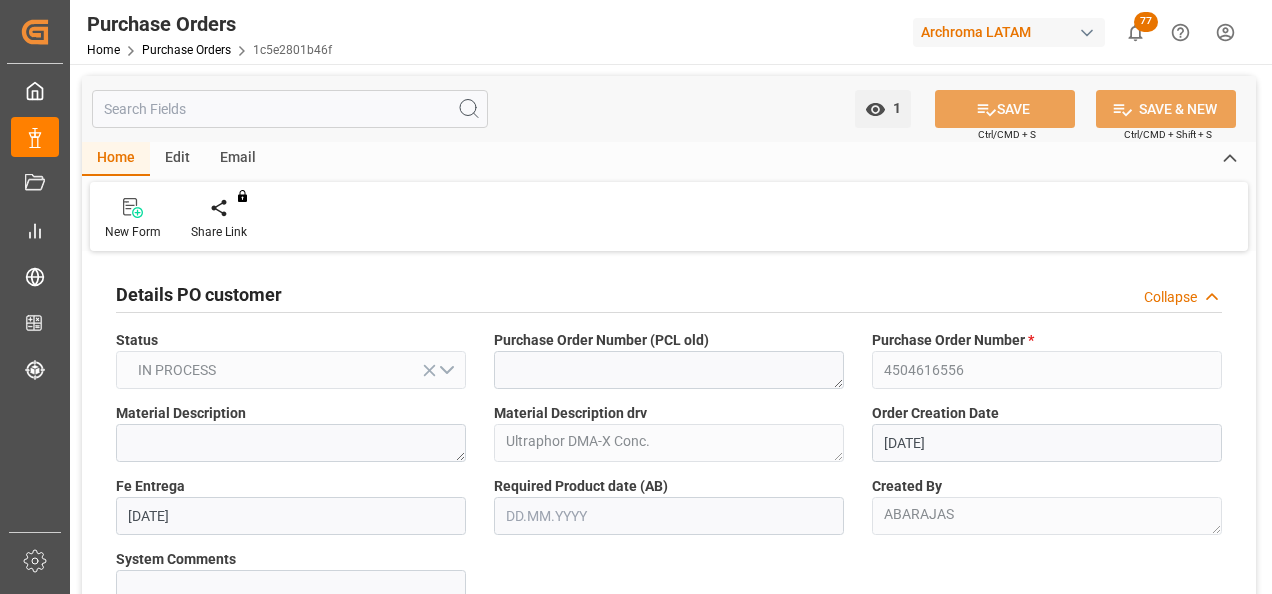 scroll, scrollTop: 0, scrollLeft: 0, axis: both 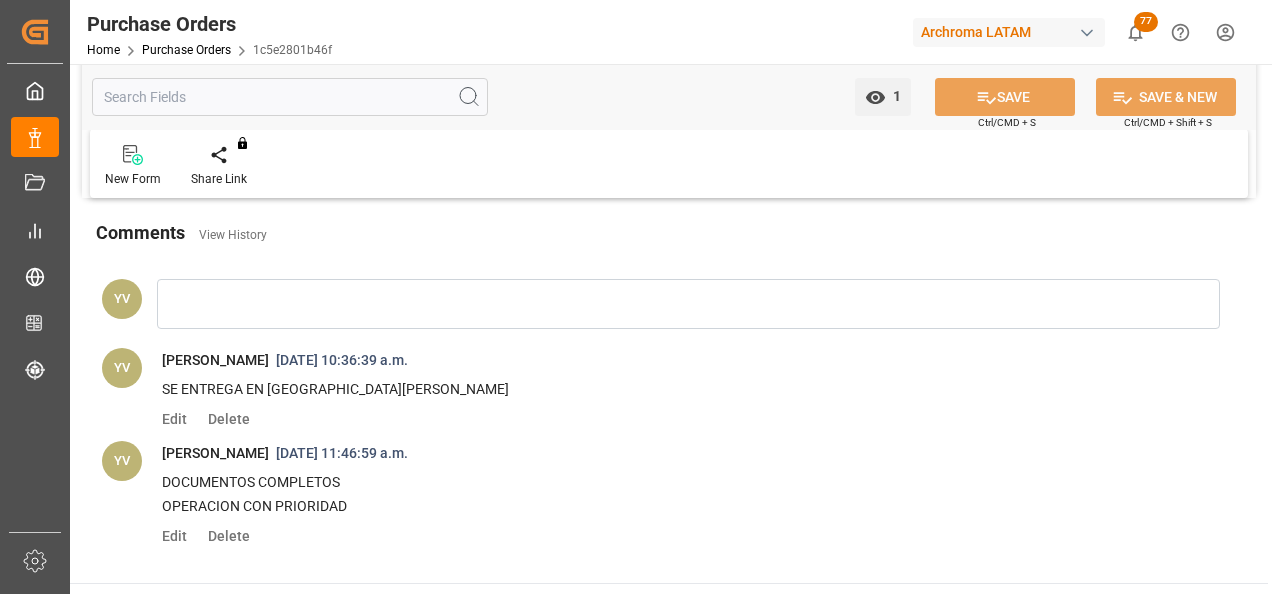 click on "Purchase Orders" at bounding box center (186, 50) 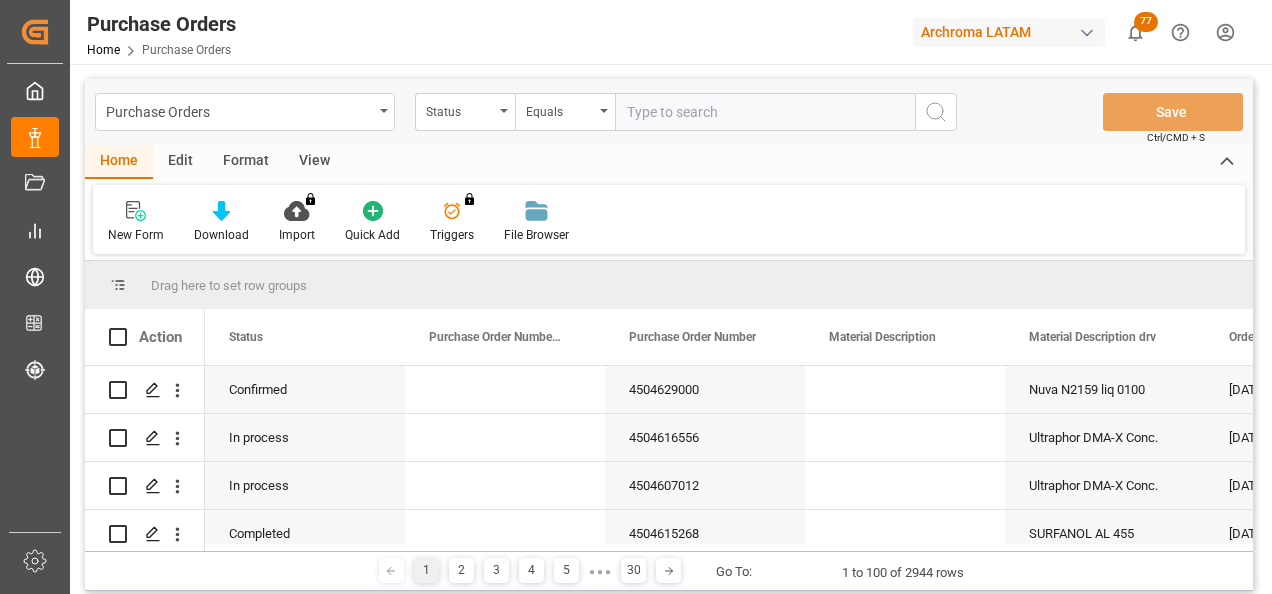 click on "Status" at bounding box center (460, 109) 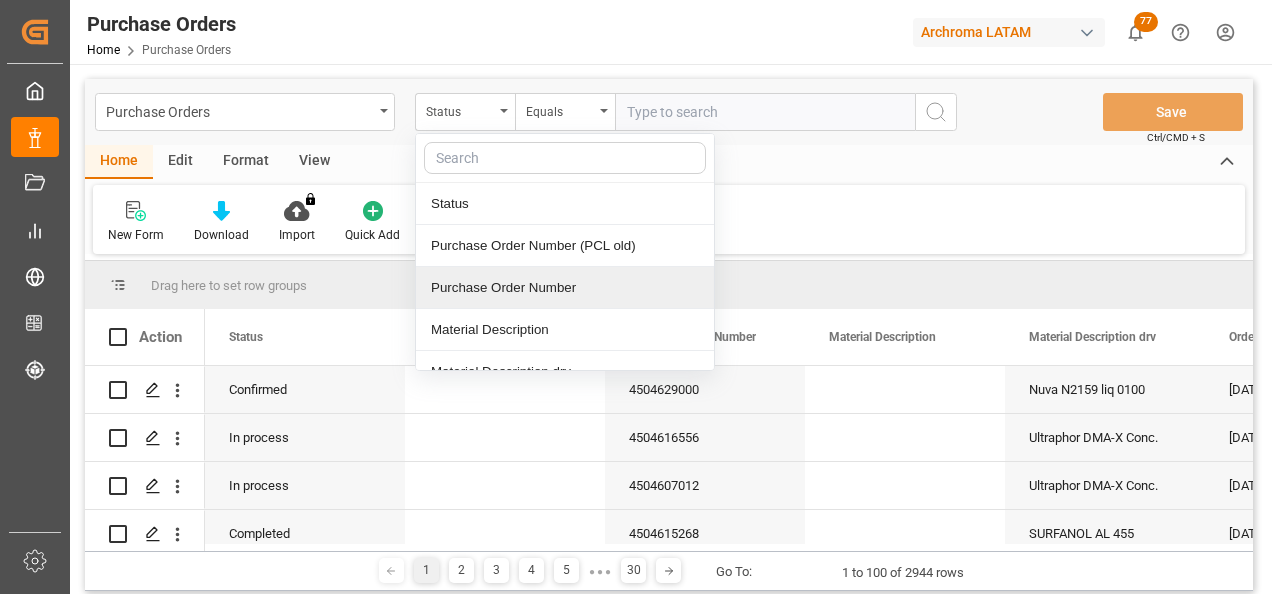 click on "Purchase Order Number" at bounding box center (565, 288) 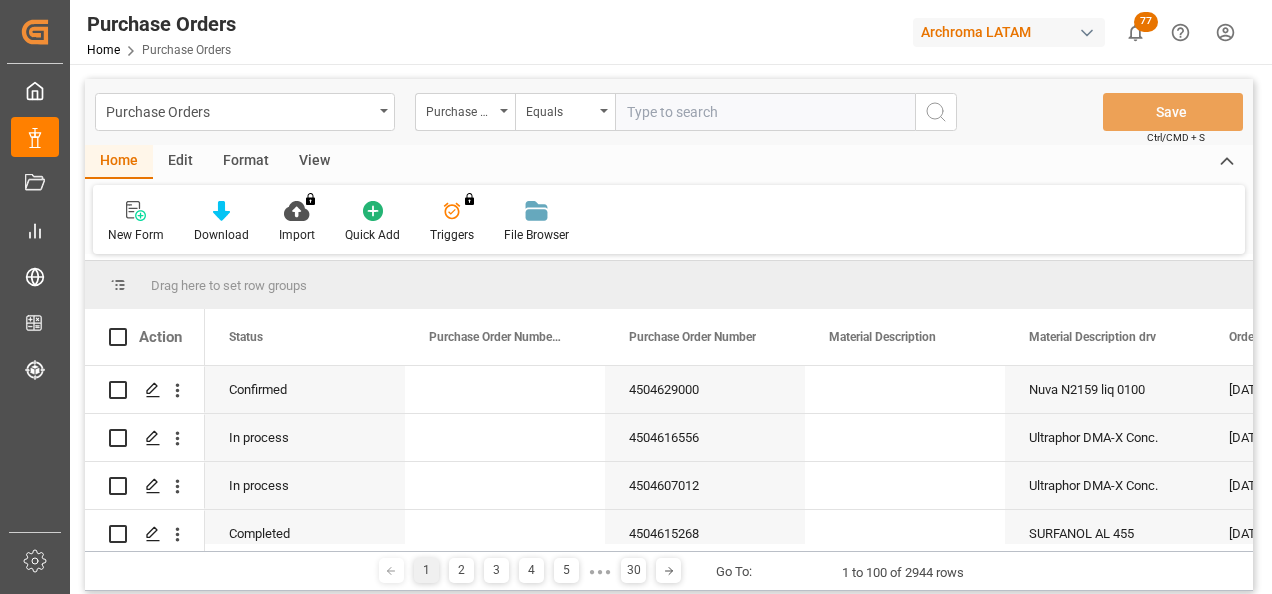 click at bounding box center [765, 112] 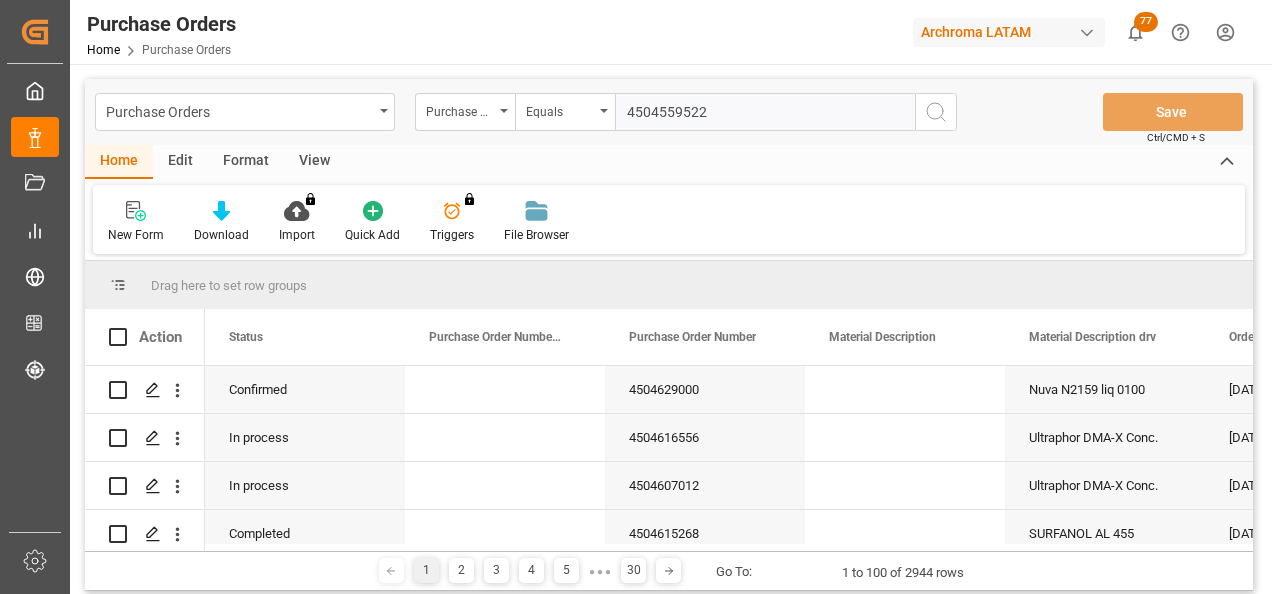 type 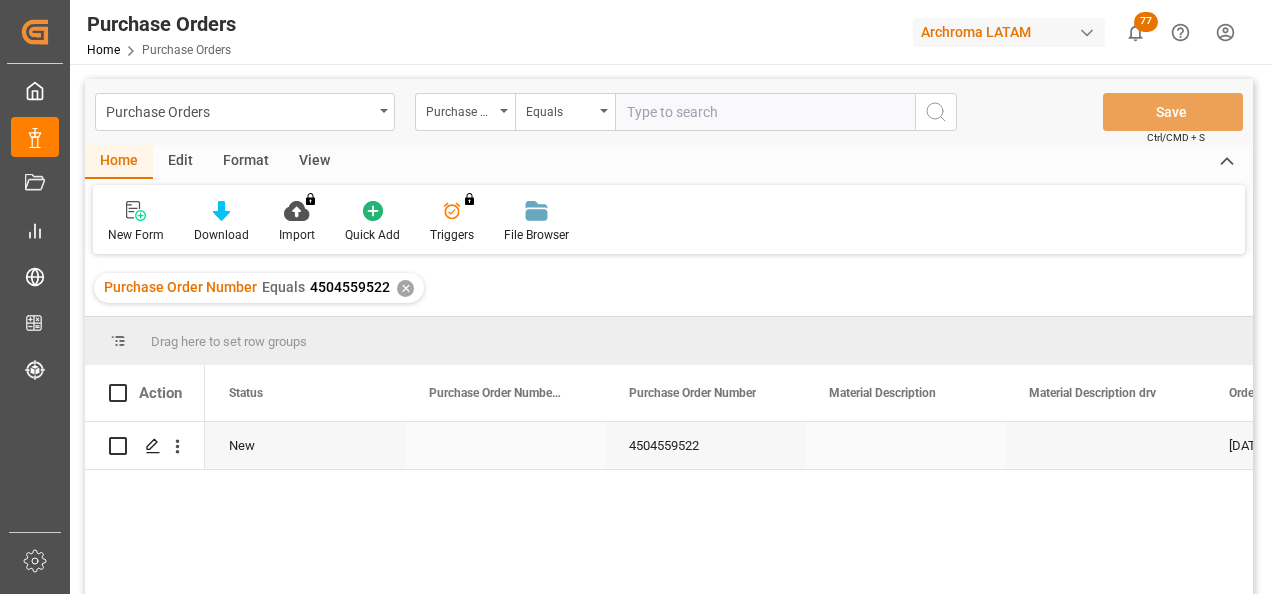 click 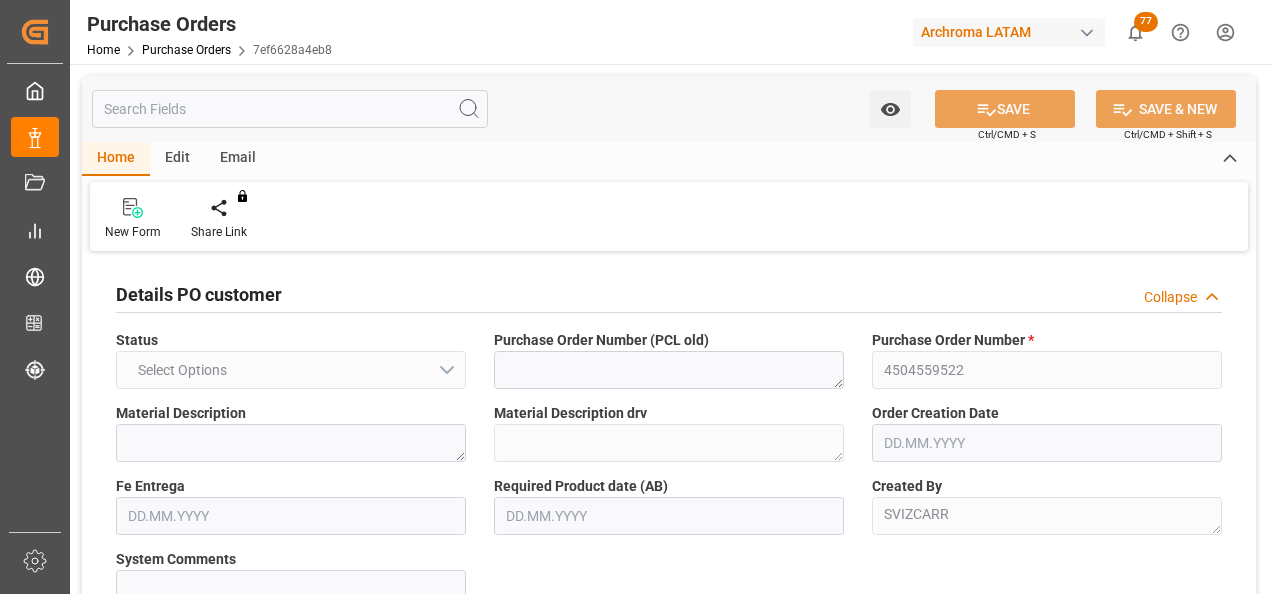 type on "1" 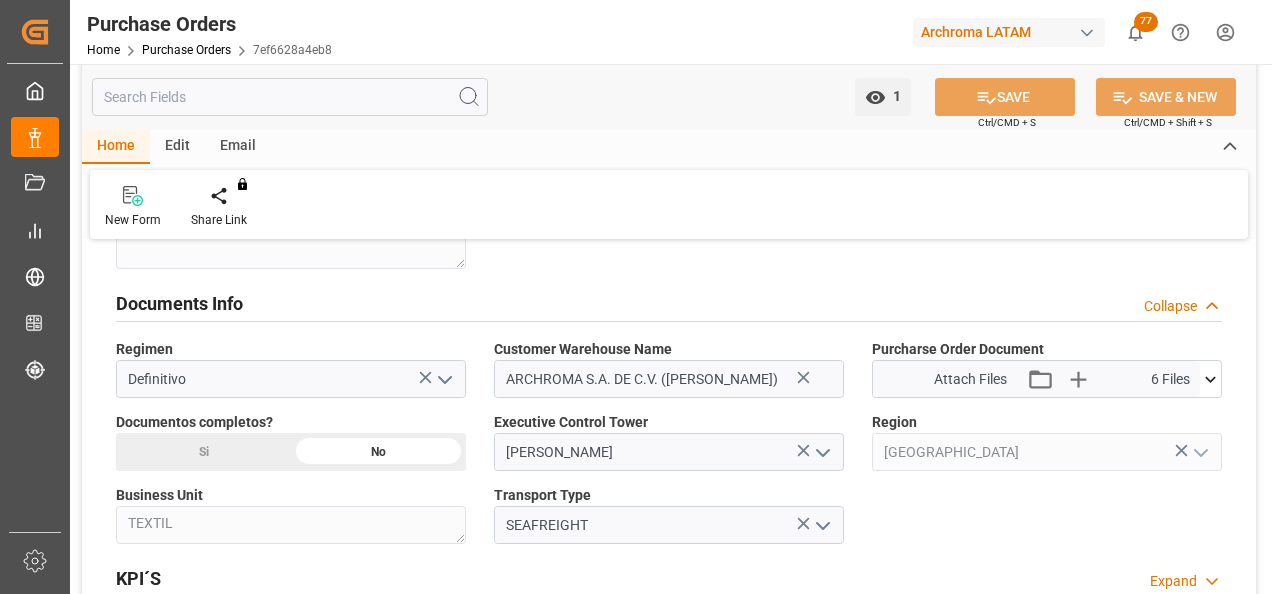 scroll, scrollTop: 1400, scrollLeft: 0, axis: vertical 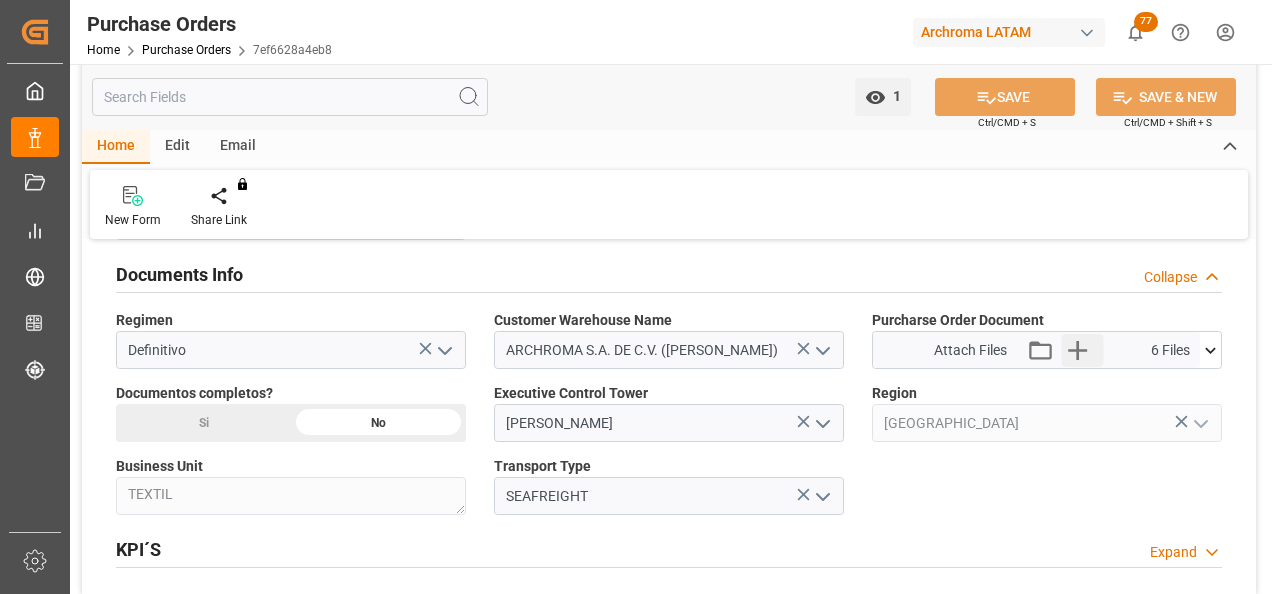 click 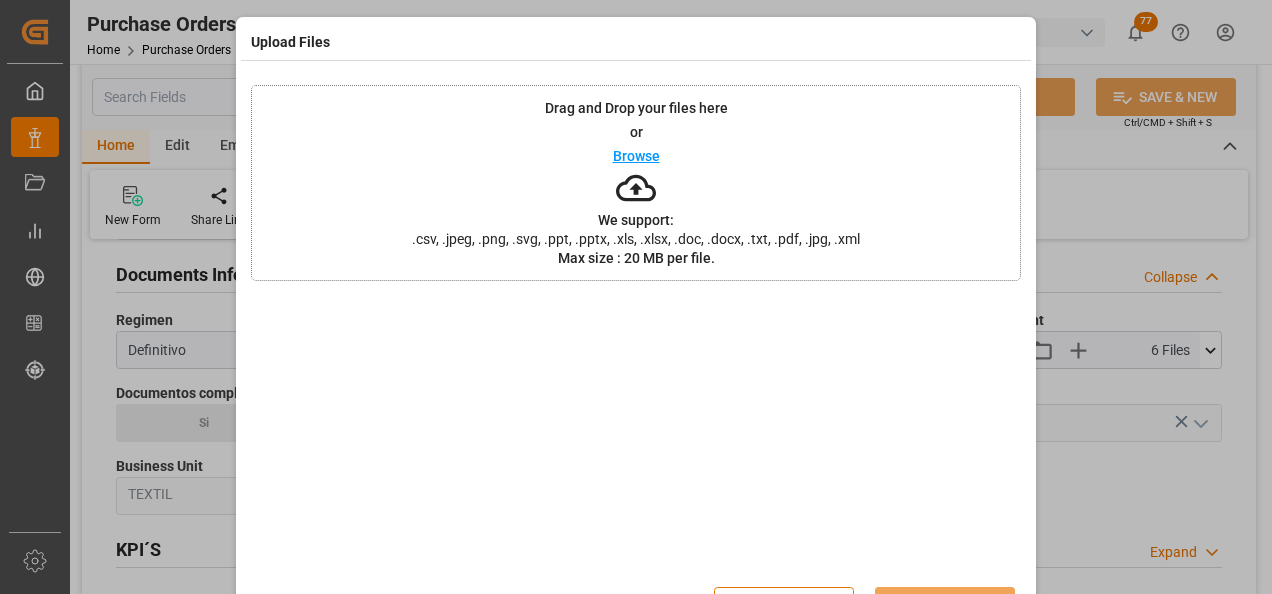click on "Drag and Drop your files here or Browse We support: .csv, .jpeg, .png, .svg, .ppt, .pptx, .xls, .xlsx, .doc, .docx, .txt, .pdf, .jpg, .xml Max size : 20 MB per file." at bounding box center (636, 183) 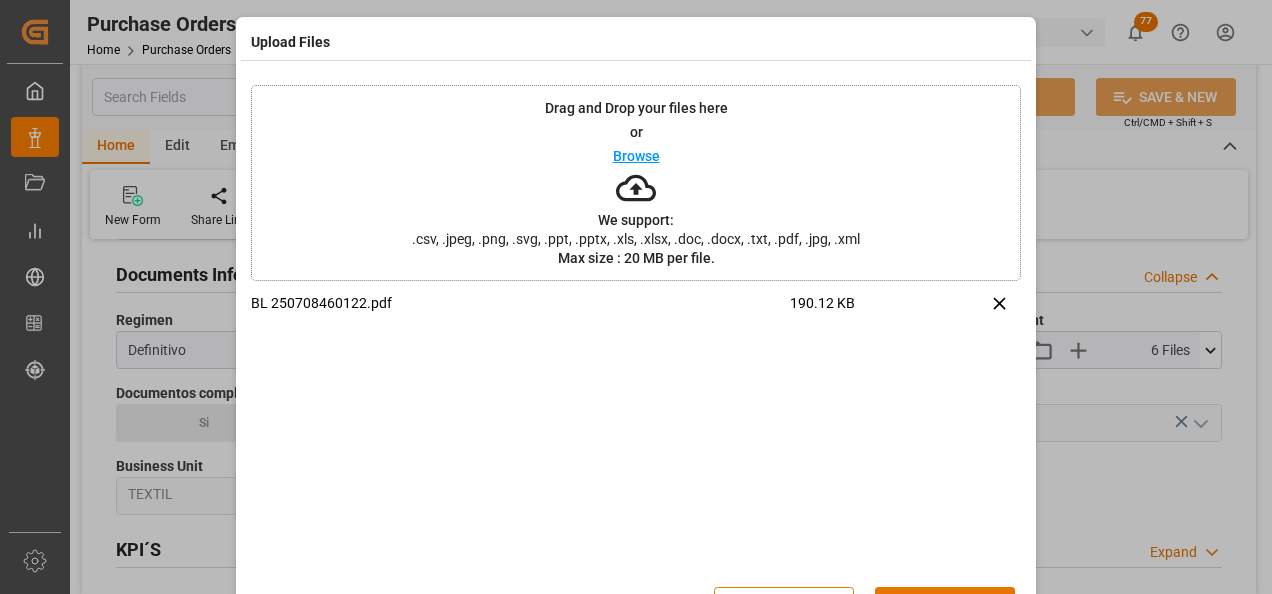 click on "Upload" at bounding box center [945, 606] 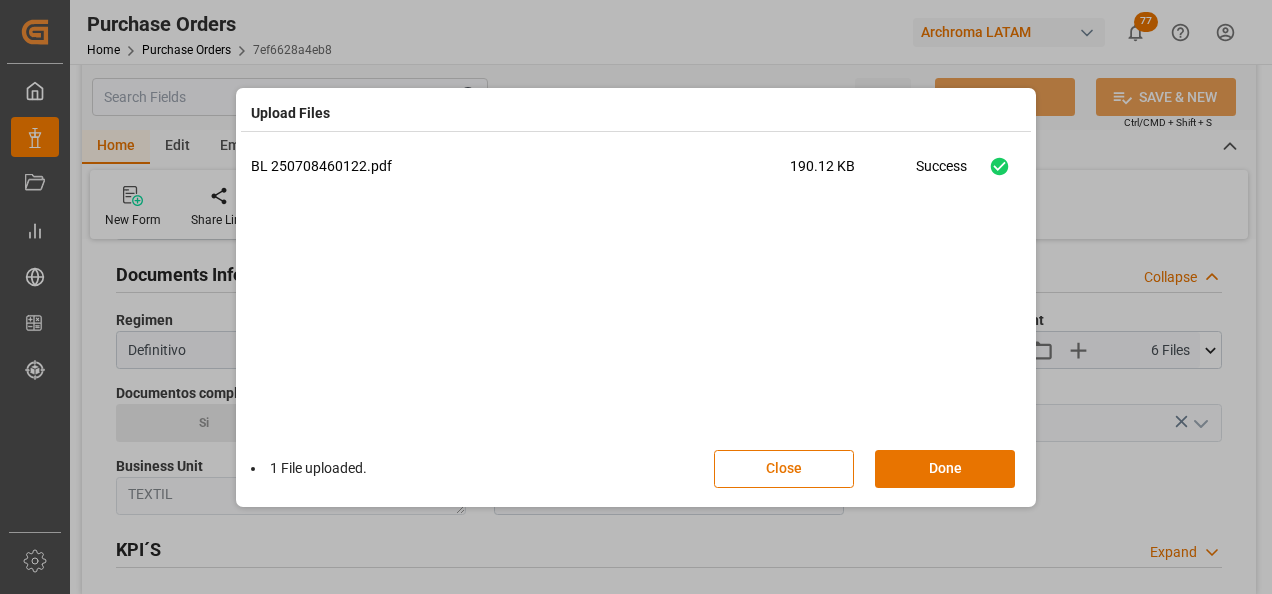 click on "Done" at bounding box center (945, 469) 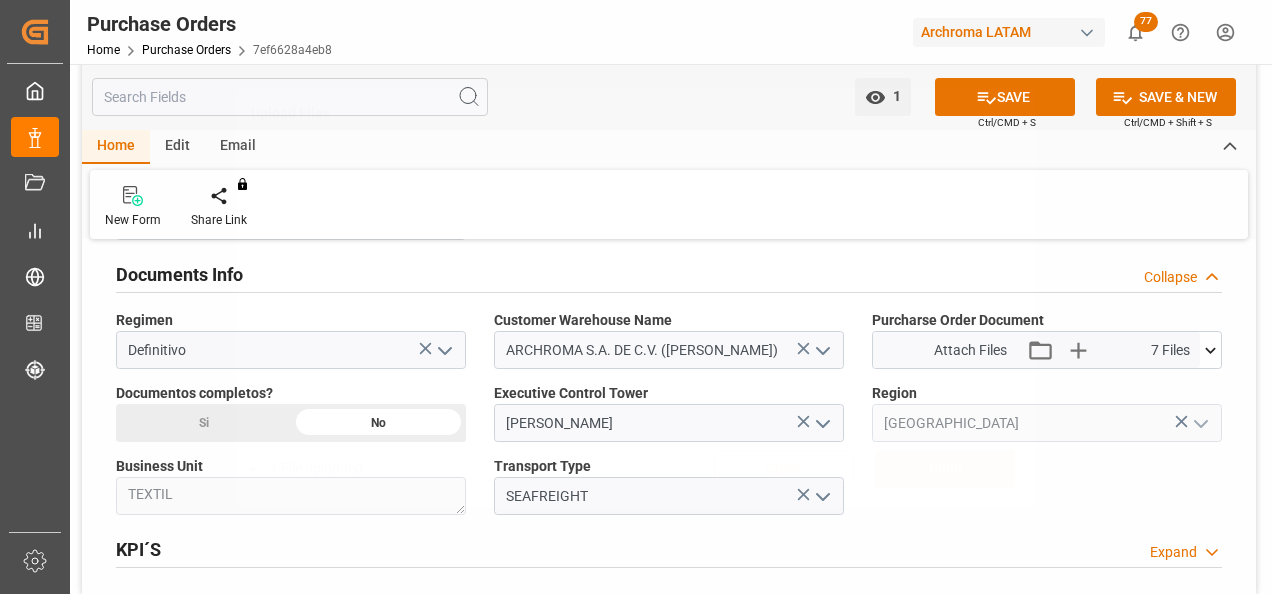 click on "Si" at bounding box center [203, -267] 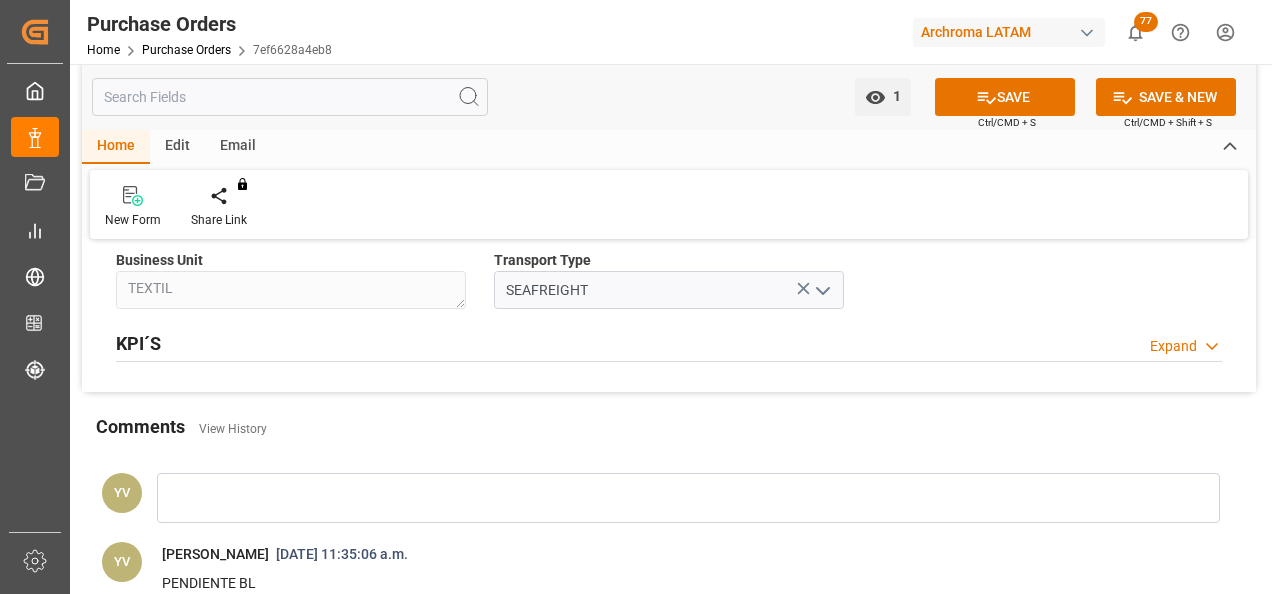 scroll, scrollTop: 1700, scrollLeft: 0, axis: vertical 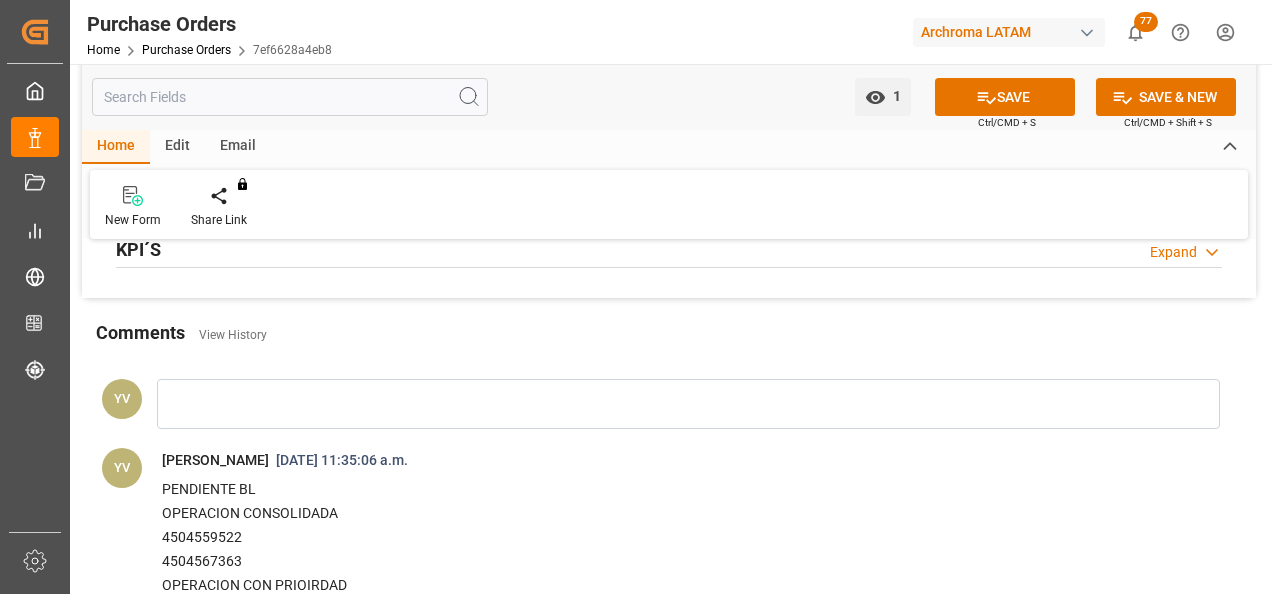 click at bounding box center (688, 404) 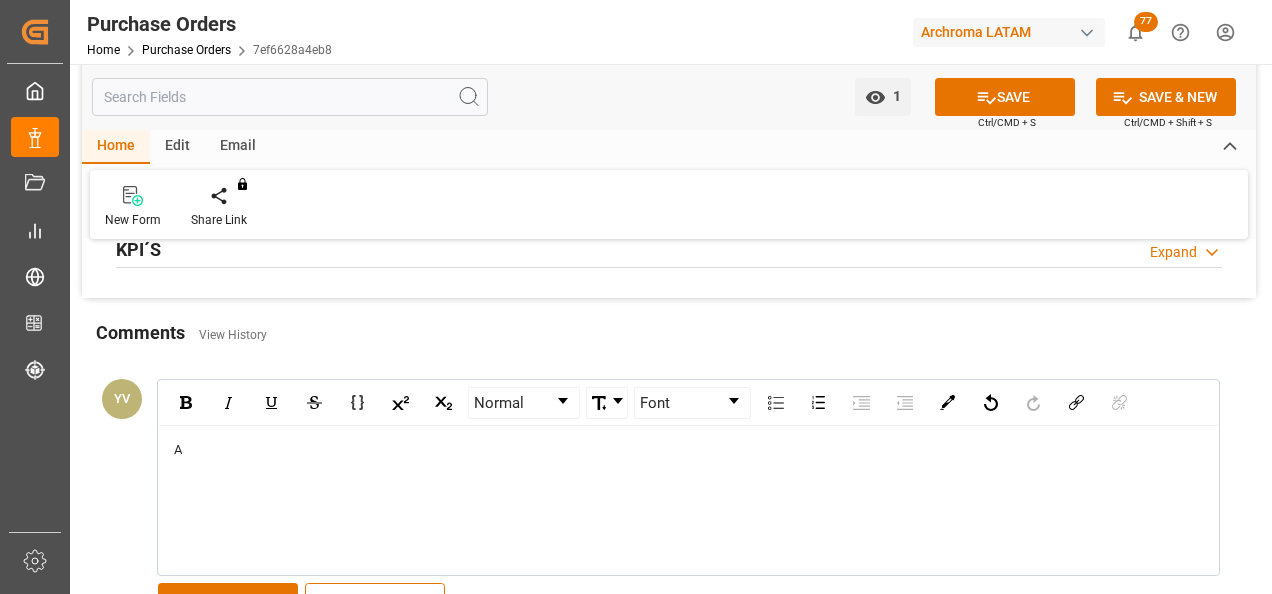 type 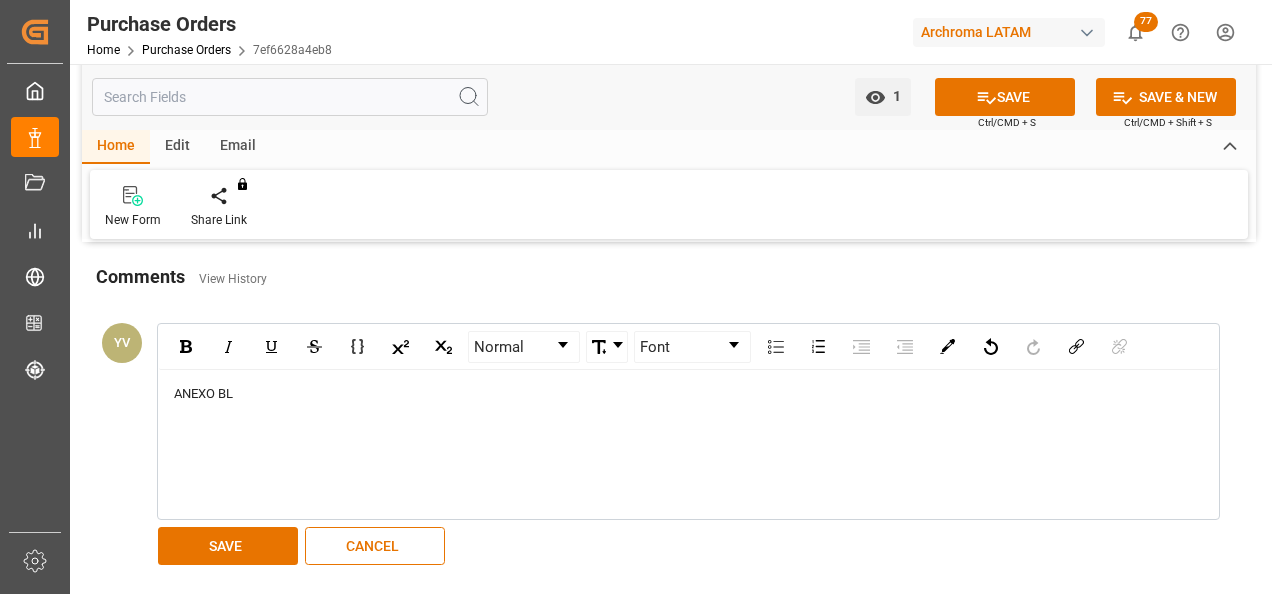 scroll, scrollTop: 1800, scrollLeft: 0, axis: vertical 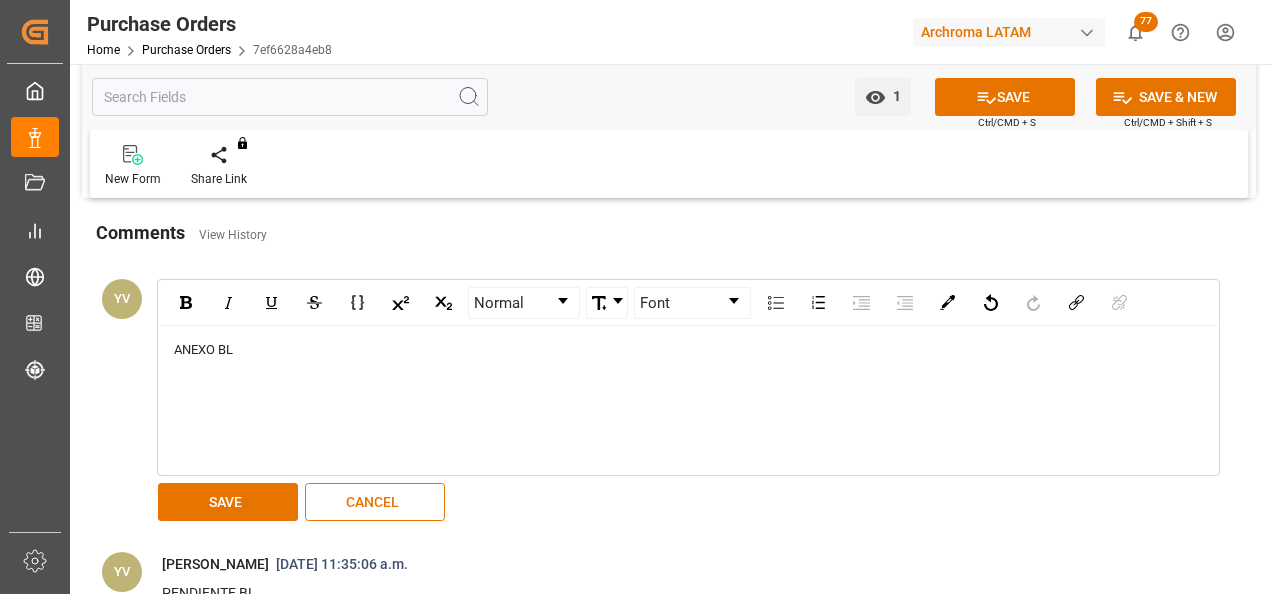 click on "SAVE" at bounding box center [228, 502] 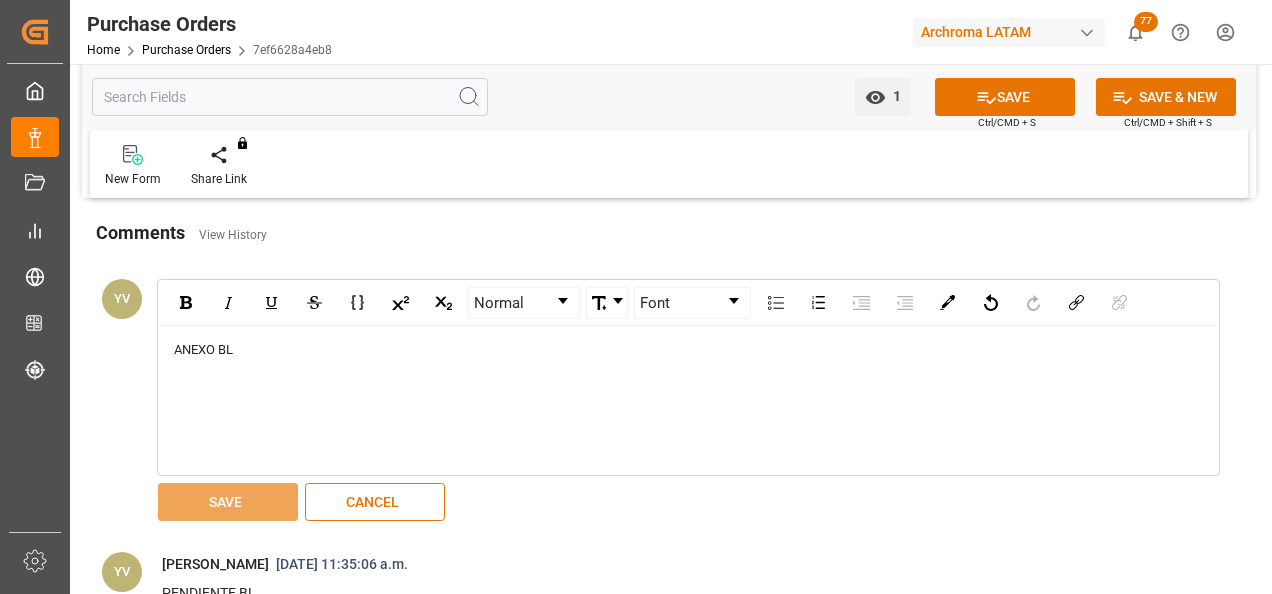 scroll, scrollTop: 1900, scrollLeft: 0, axis: vertical 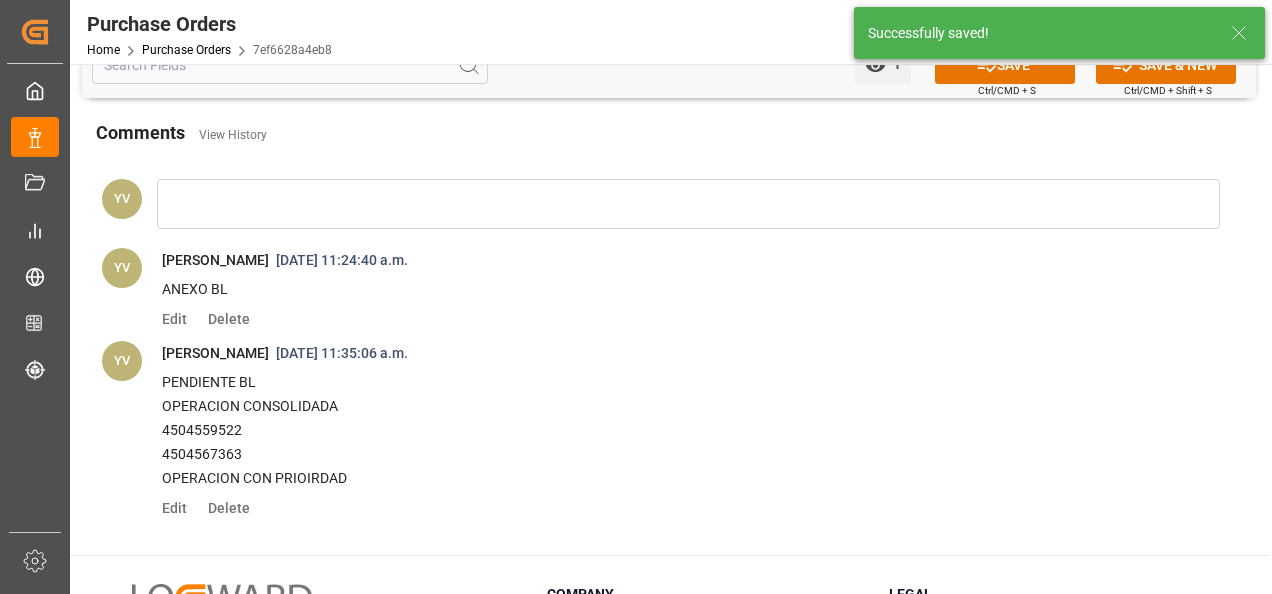 click on "SAVE" at bounding box center (1005, 65) 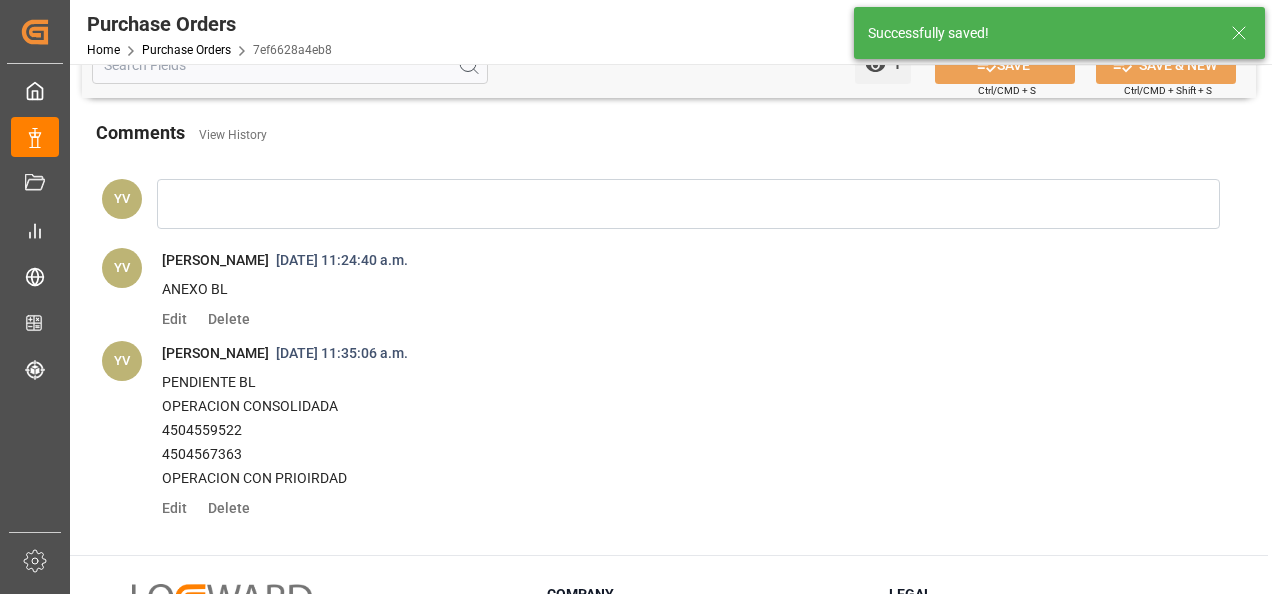 scroll, scrollTop: 2000, scrollLeft: 0, axis: vertical 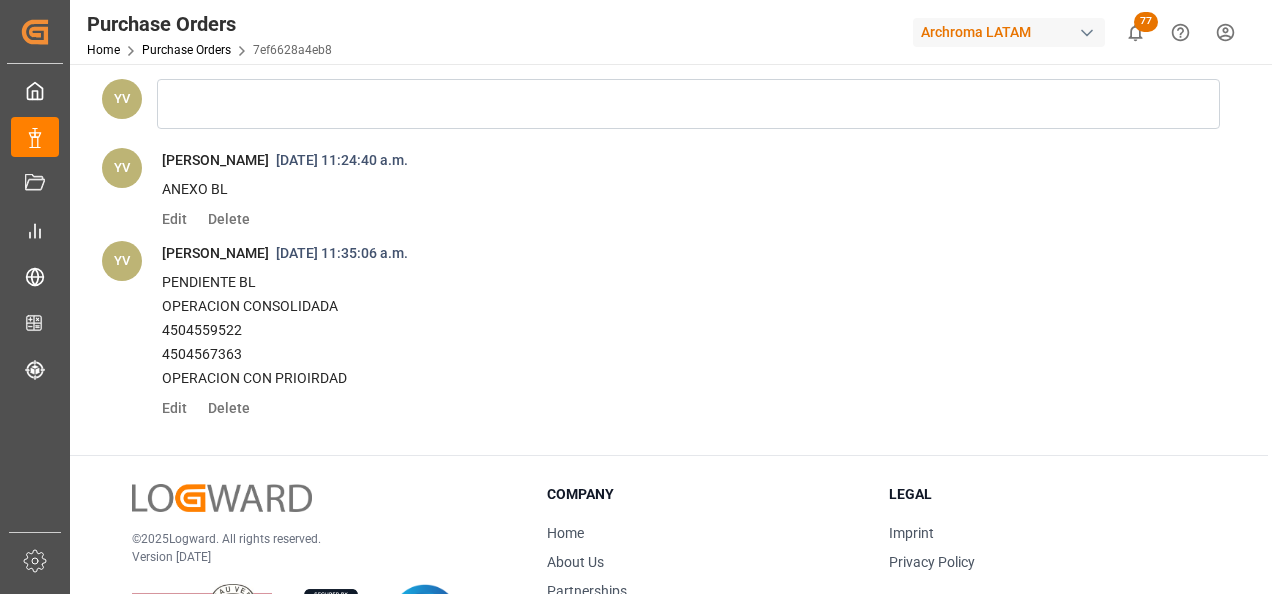 type on "No Line Item Found" 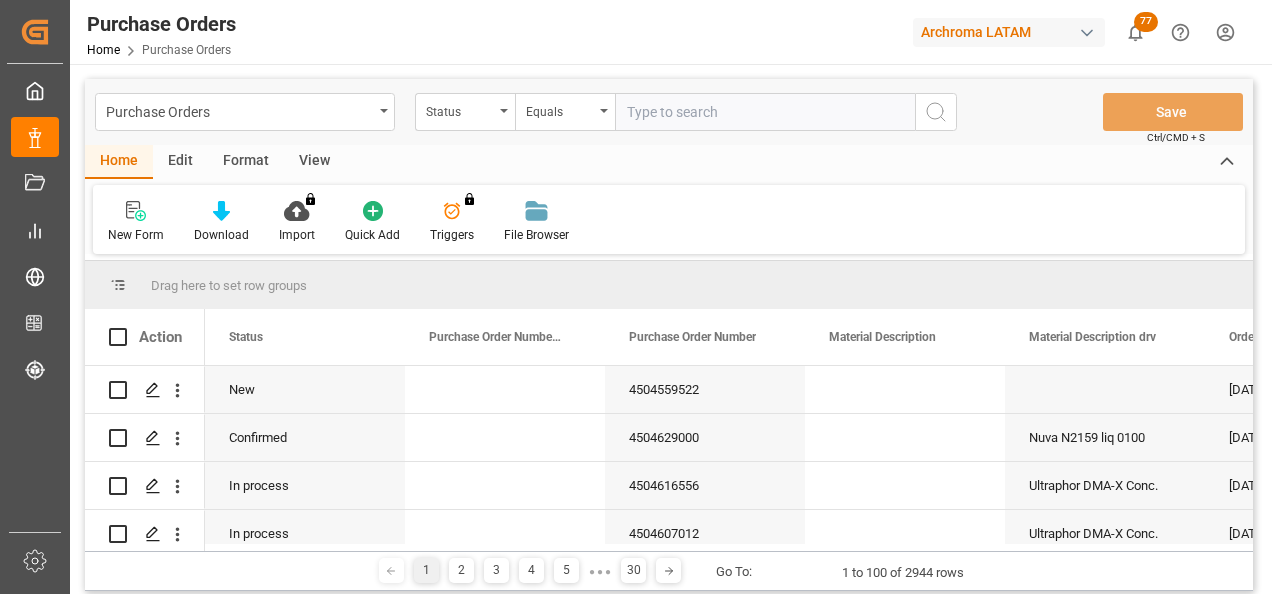click on "Status" at bounding box center [460, 109] 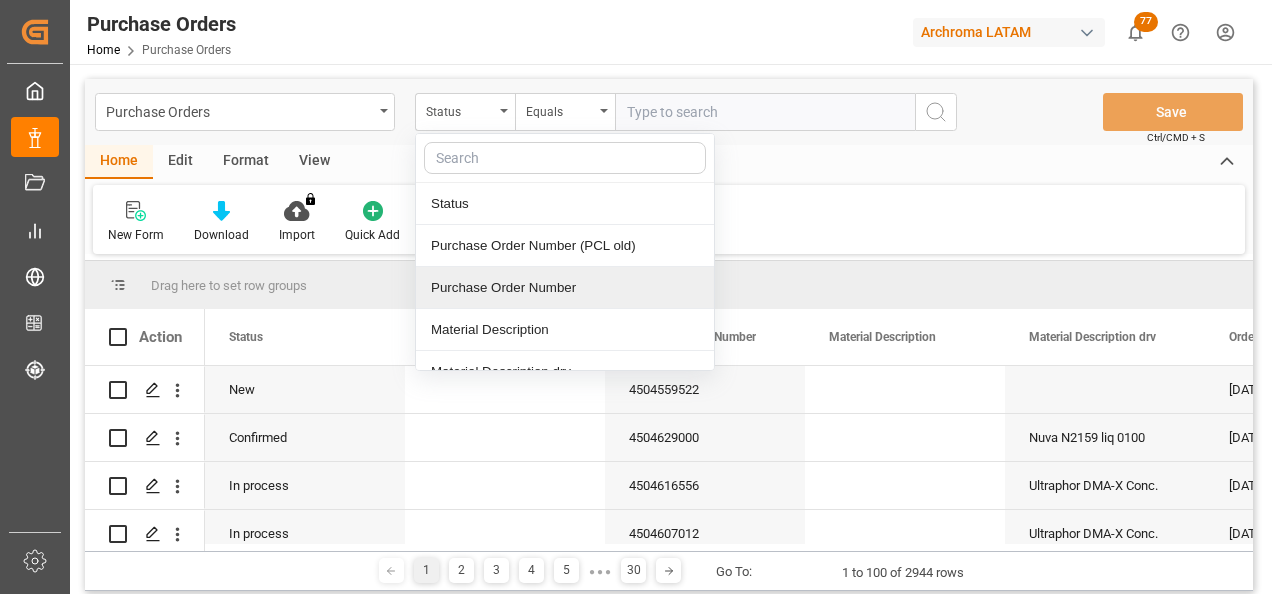 click on "Purchase Order Number" at bounding box center [565, 288] 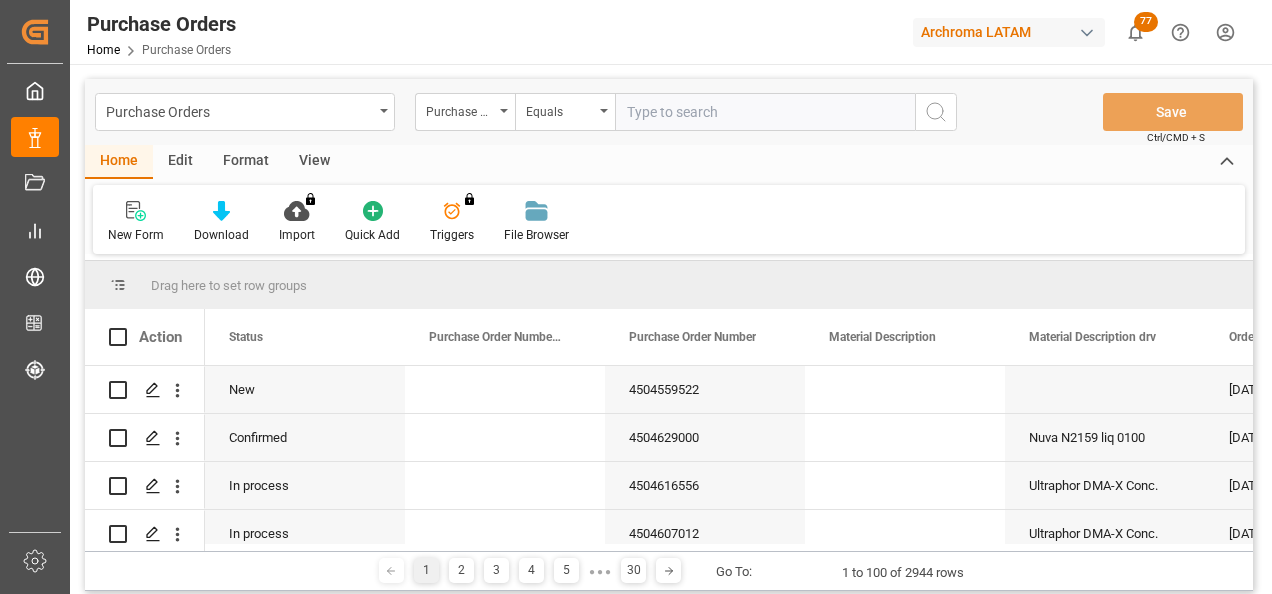 click at bounding box center [765, 112] 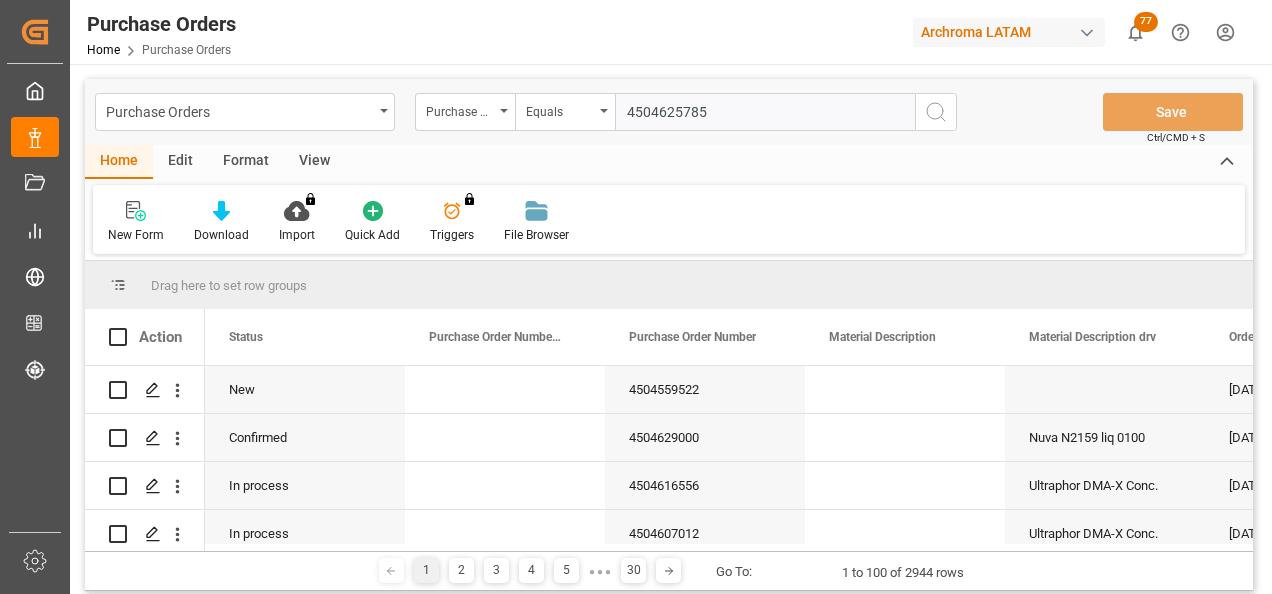 type 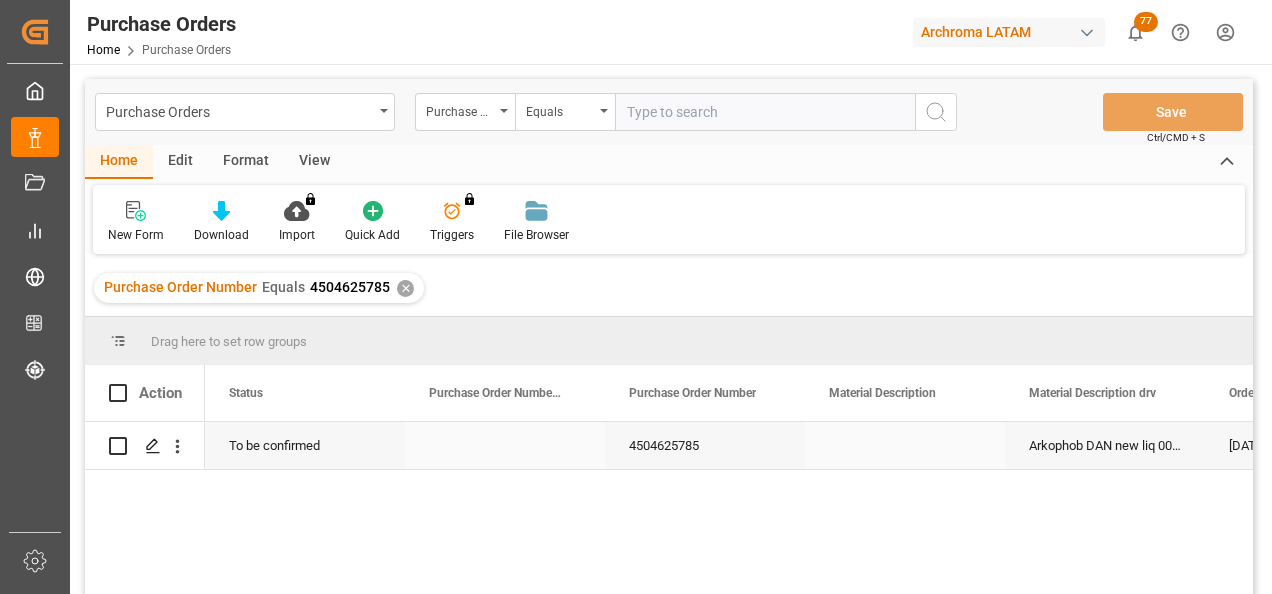 click 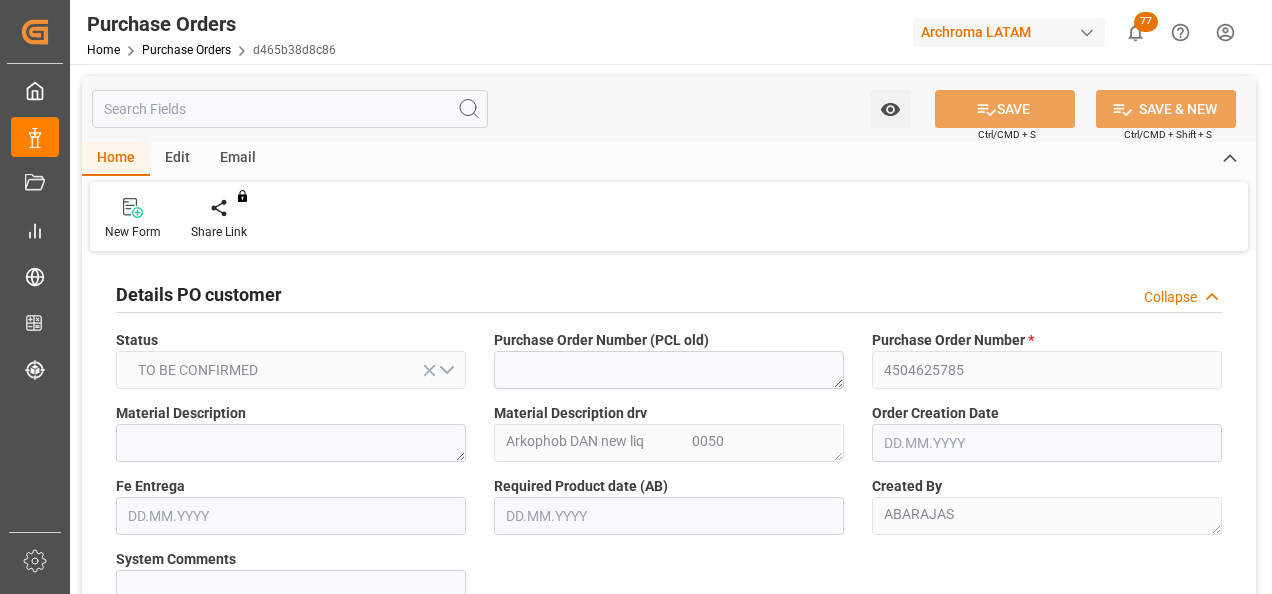 type on "[DATE]" 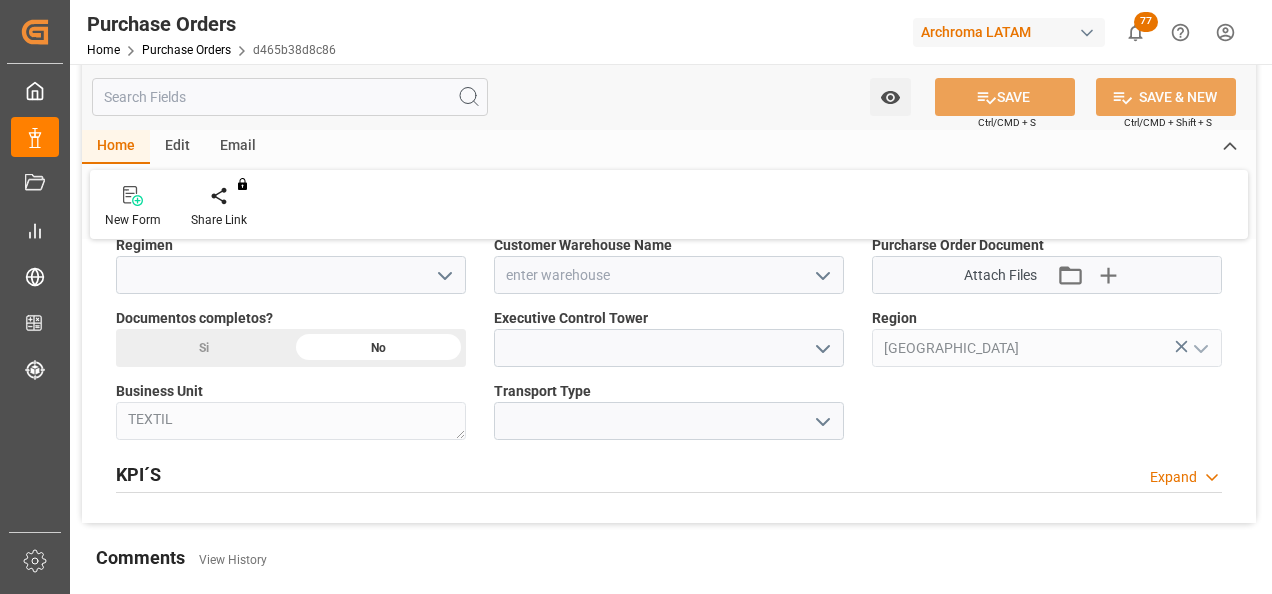 scroll, scrollTop: 1500, scrollLeft: 0, axis: vertical 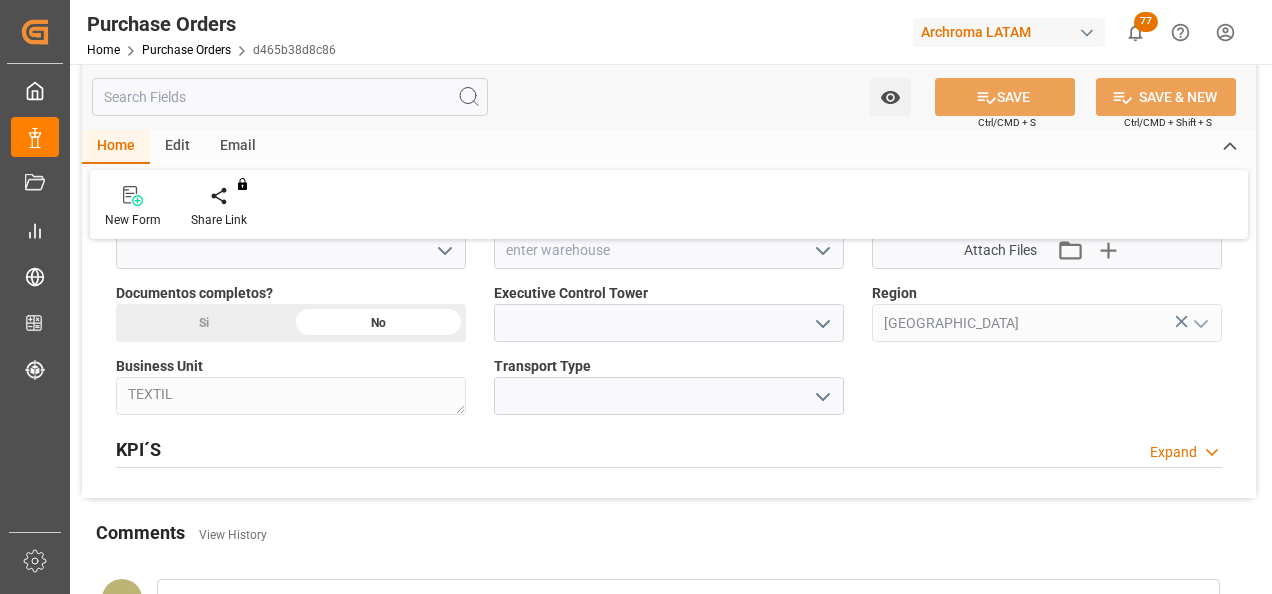 click 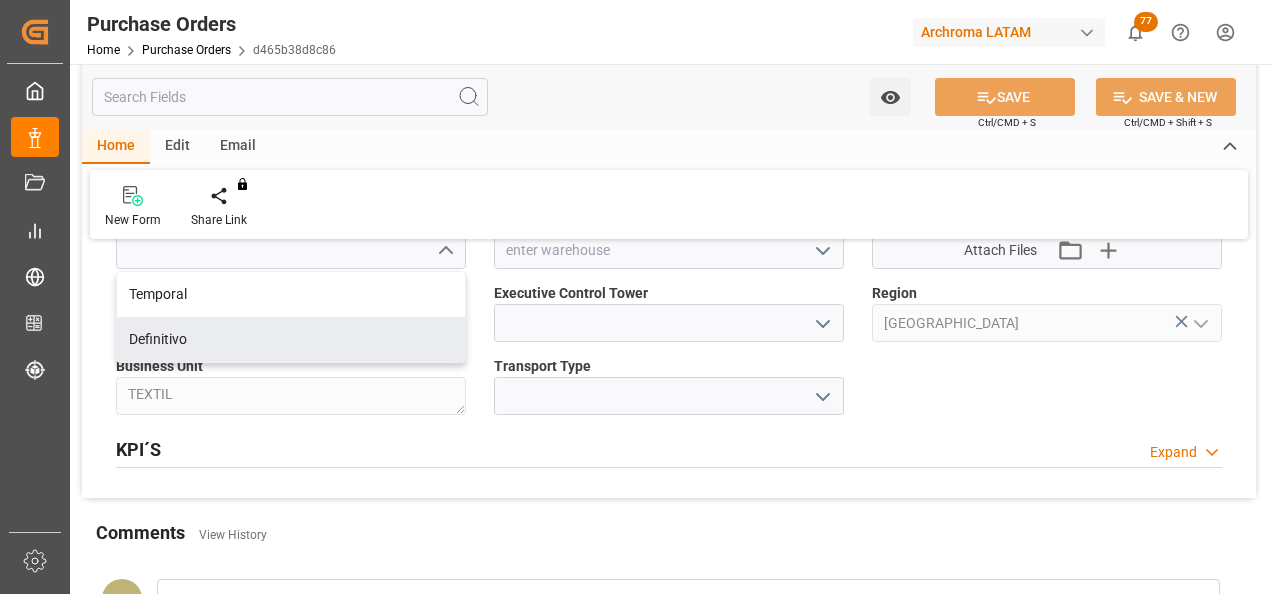 click on "Definitivo" at bounding box center [291, 339] 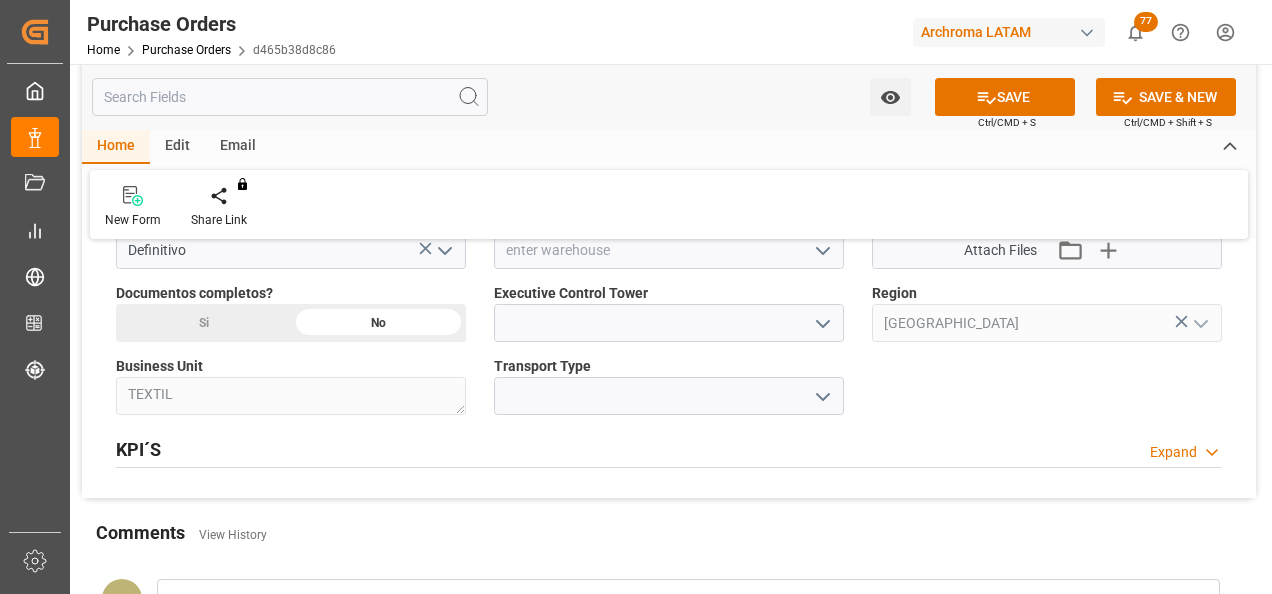 click 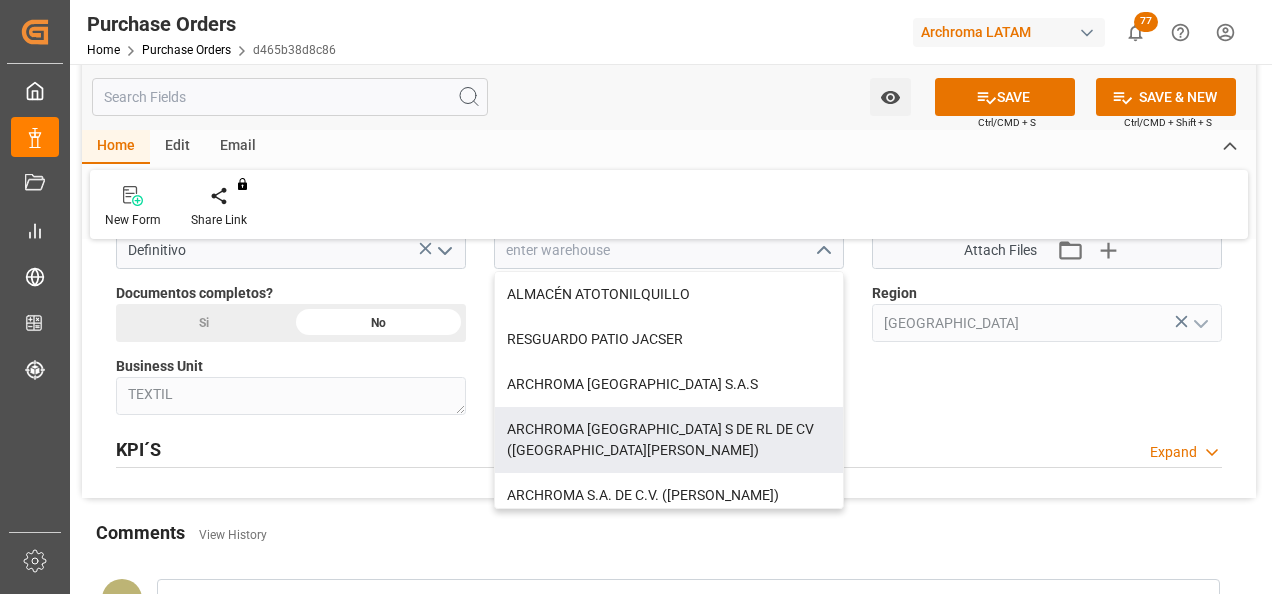 click on "ARCHROMA [GEOGRAPHIC_DATA] S DE RL DE CV ([GEOGRAPHIC_DATA][PERSON_NAME])" at bounding box center (669, 440) 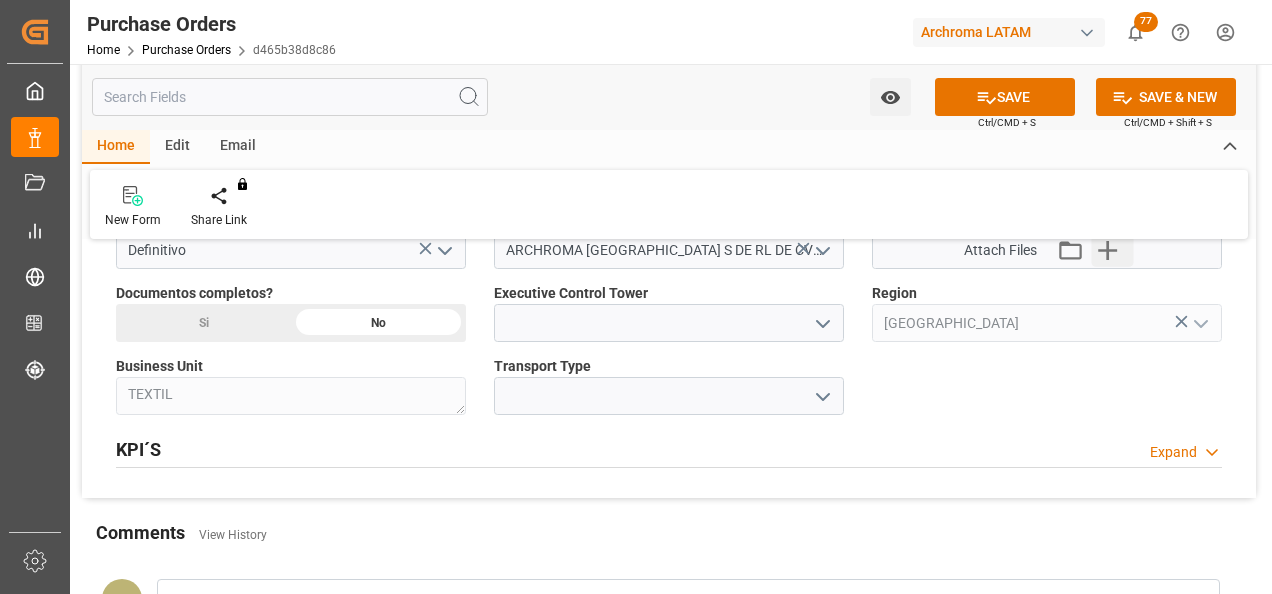click 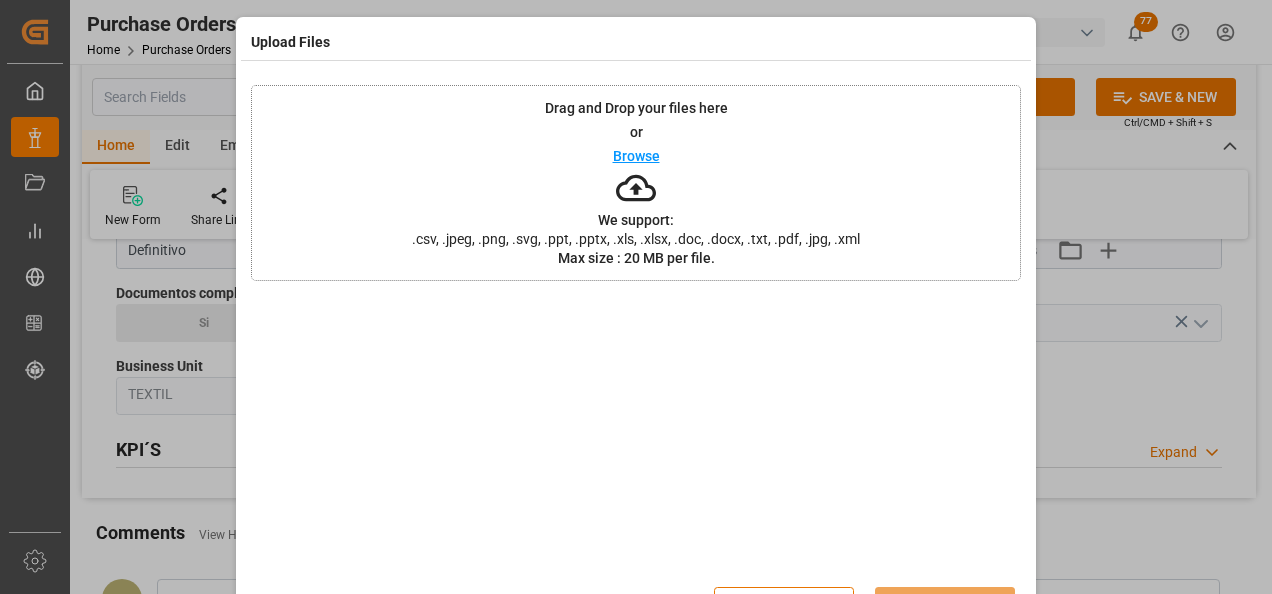 click on "Drag and Drop your files here or Browse We support: .csv, .jpeg, .png, .svg, .ppt, .pptx, .xls, .xlsx, .doc, .docx, .txt, .pdf, .jpg, .xml Max size : 20 MB per file." at bounding box center (636, 183) 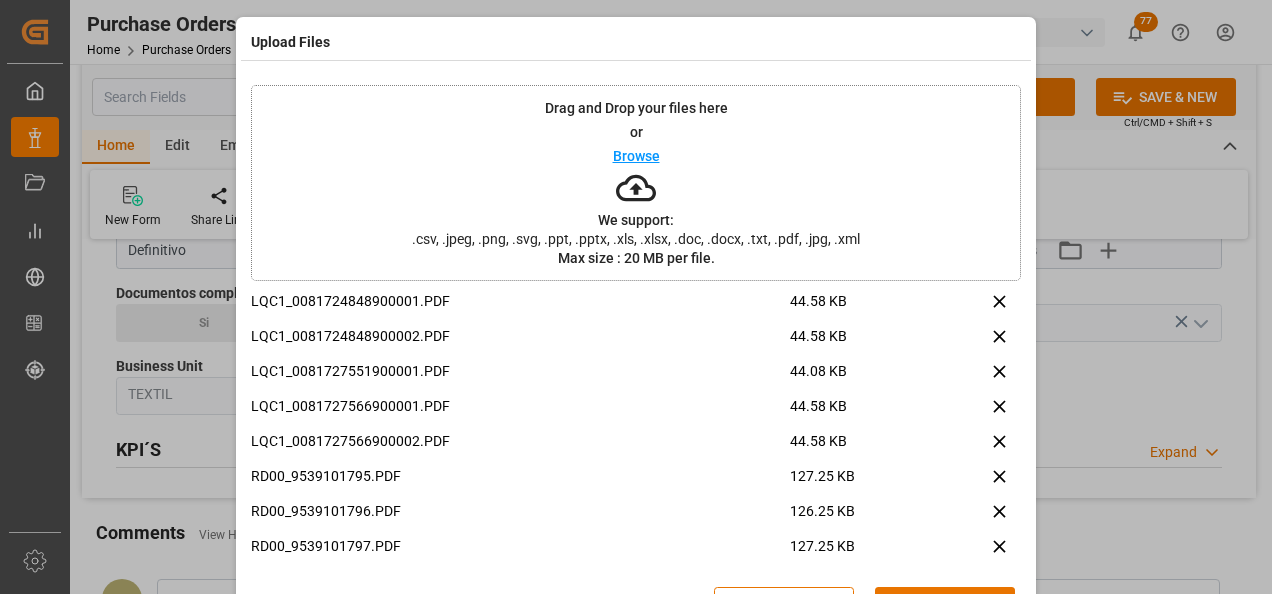 scroll, scrollTop: 118, scrollLeft: 0, axis: vertical 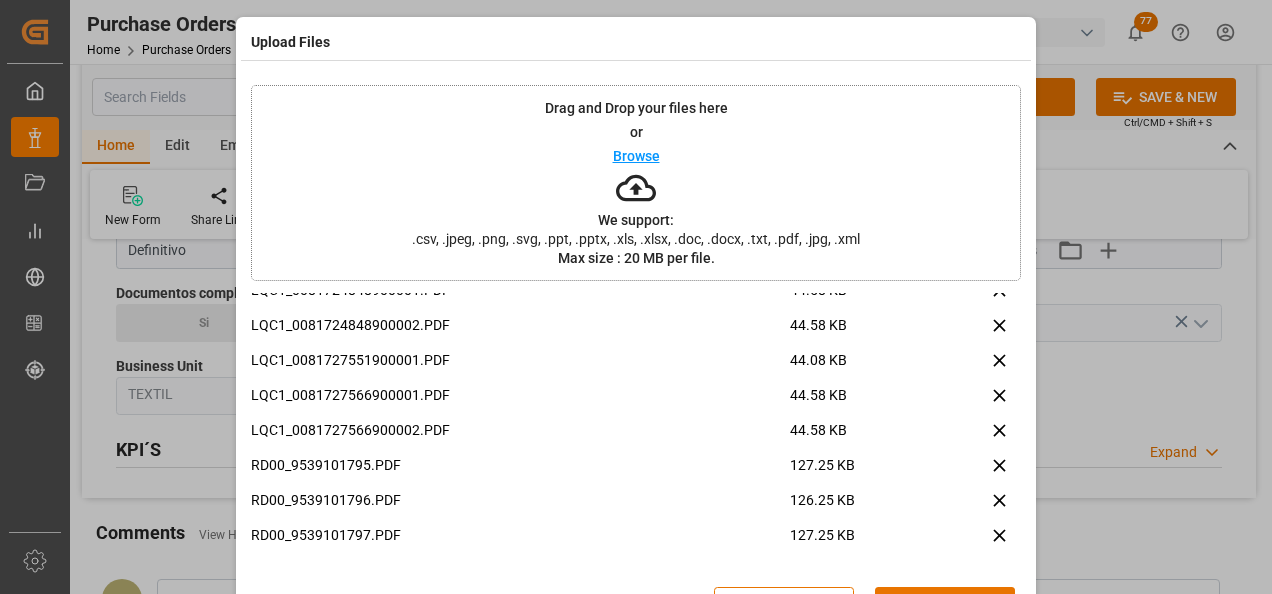 click on "Close Upload" at bounding box center (636, 606) 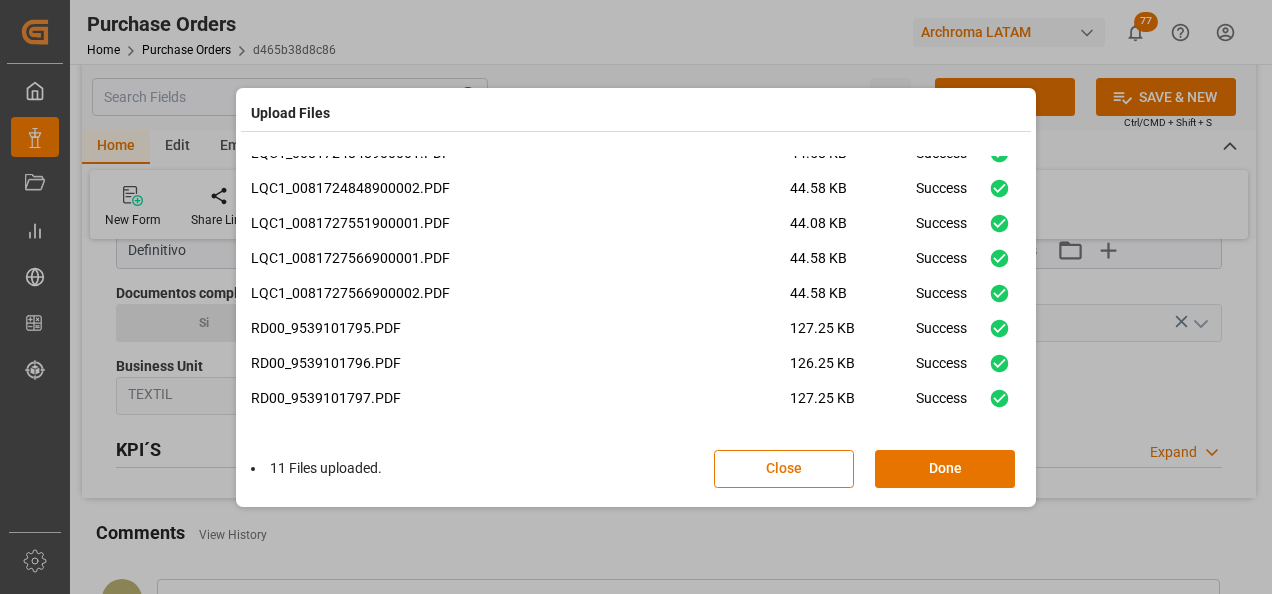 click on "Done" at bounding box center [945, 469] 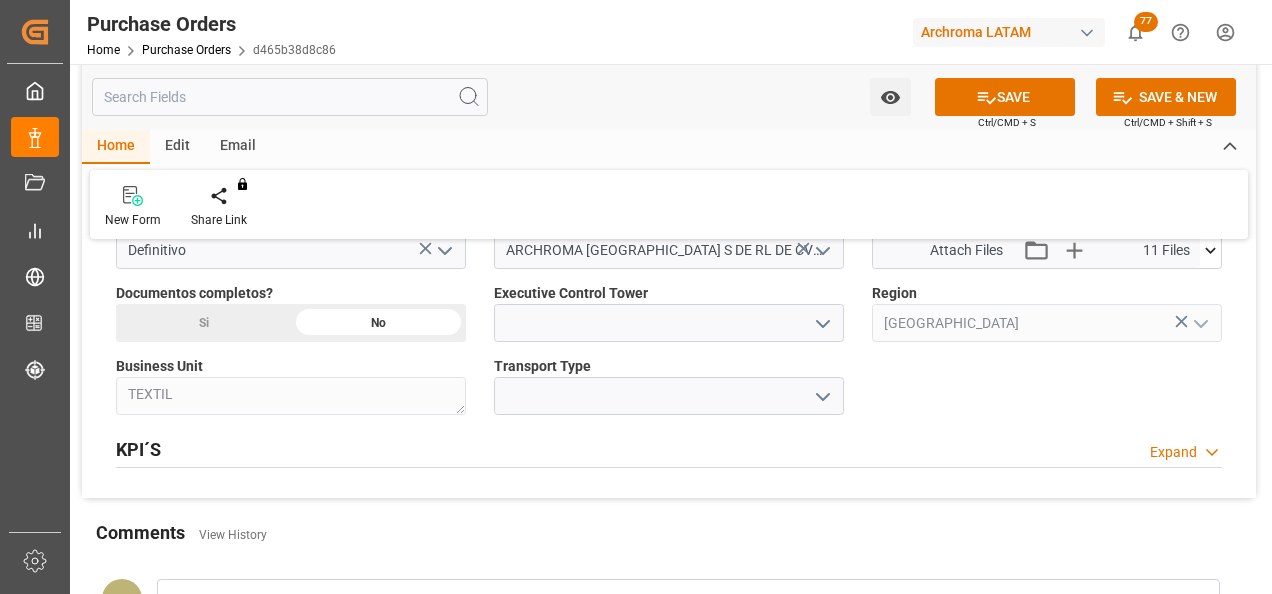 click 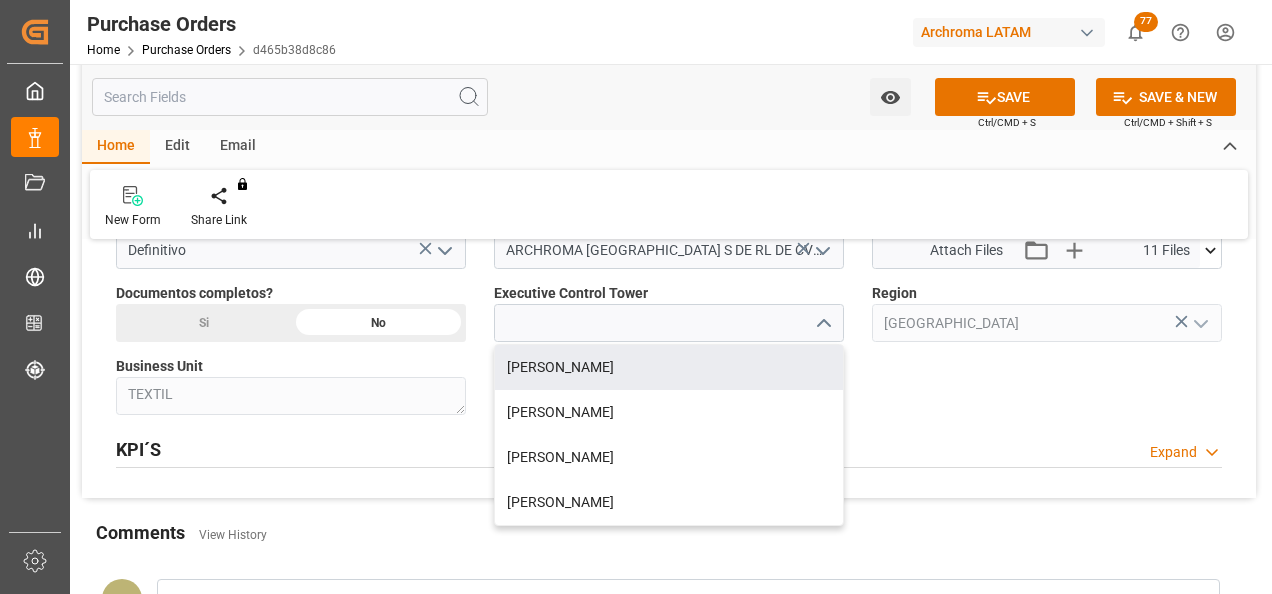 click on "[PERSON_NAME]" at bounding box center (669, 367) 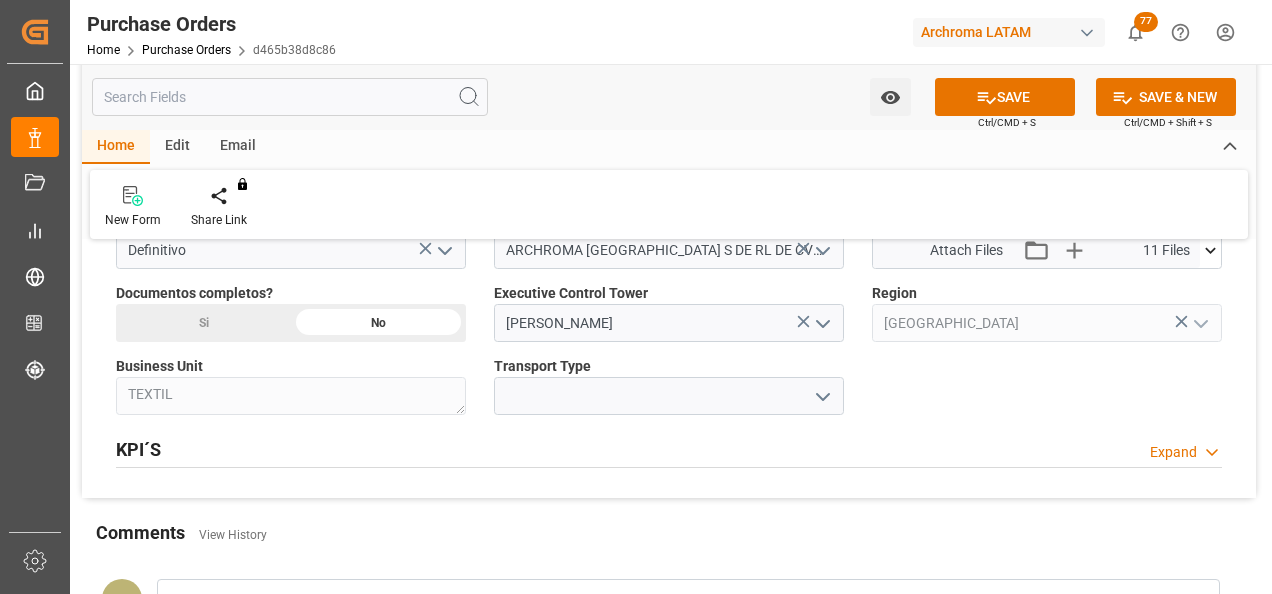 click 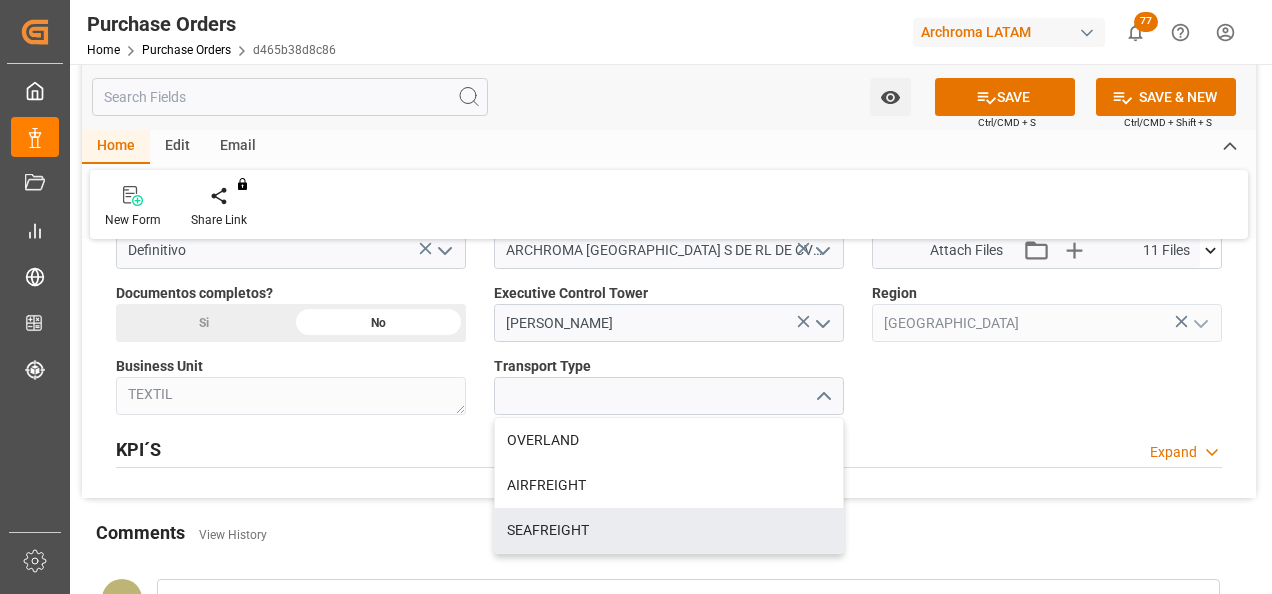 click on "SEAFREIGHT" at bounding box center (669, 530) 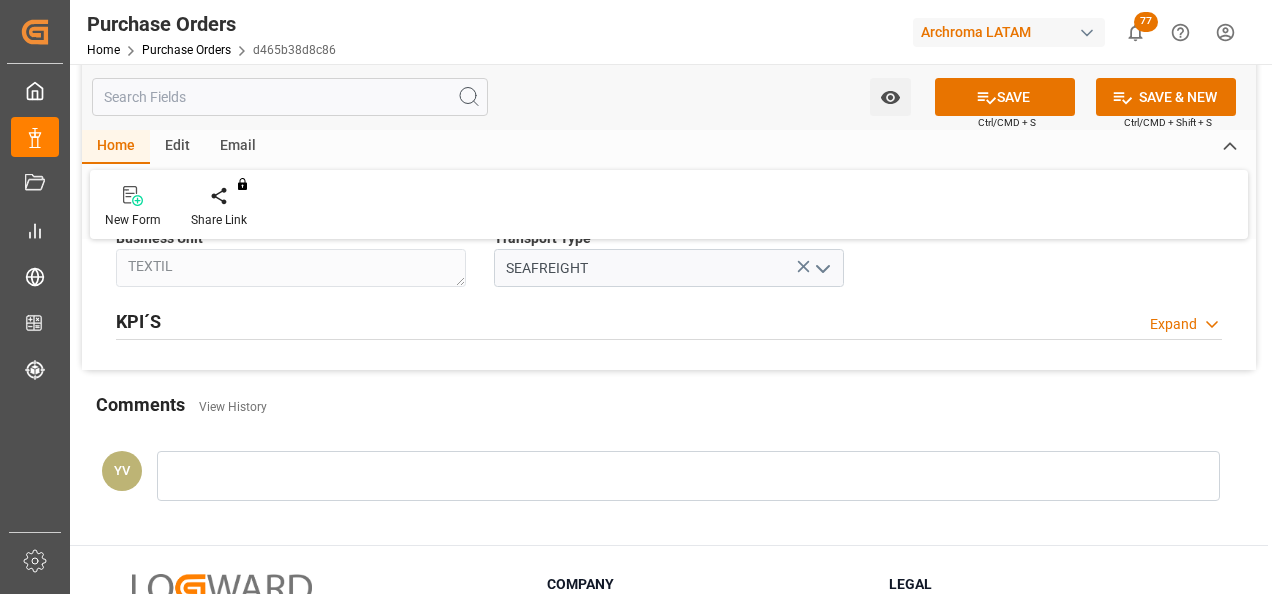 scroll, scrollTop: 1700, scrollLeft: 0, axis: vertical 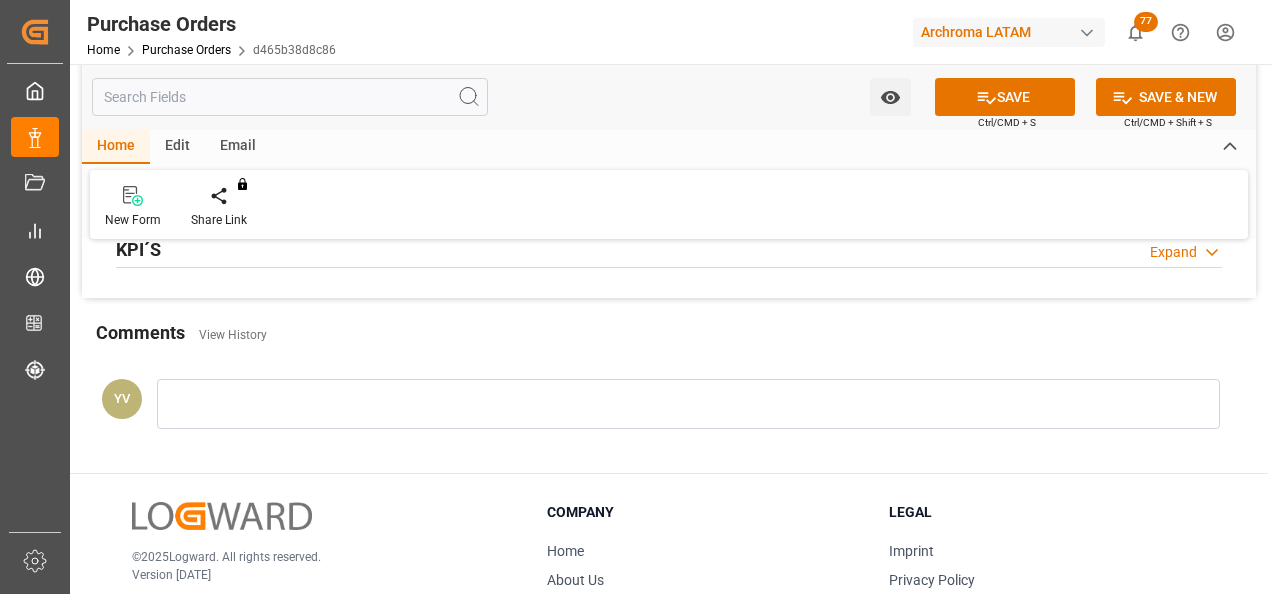 click at bounding box center [688, 404] 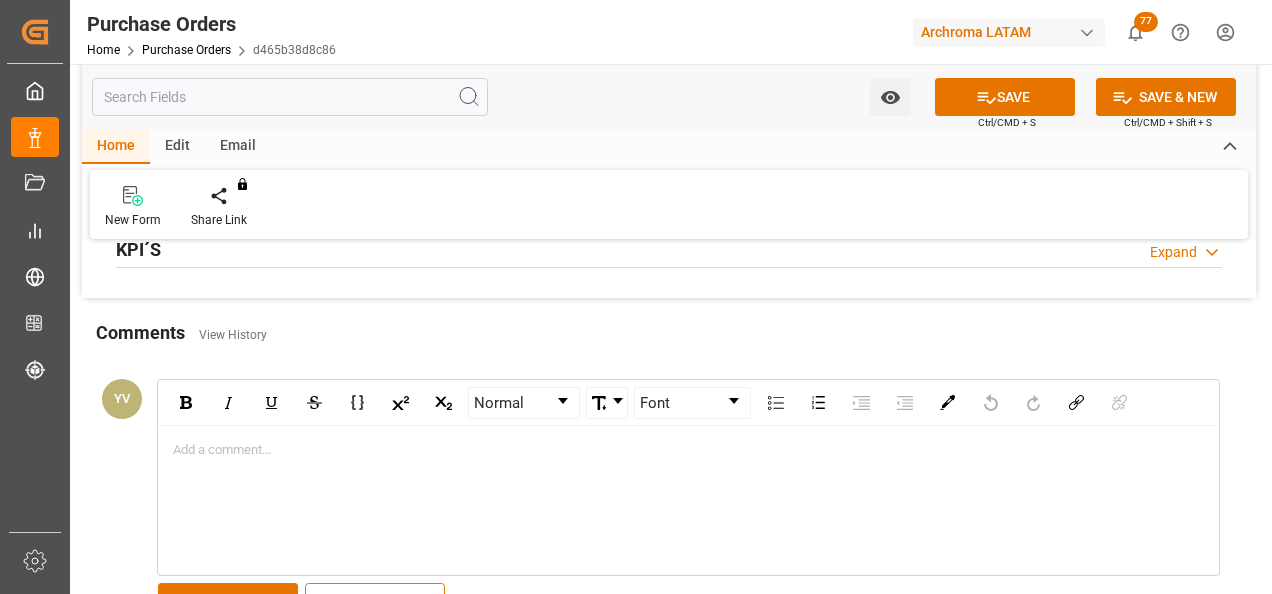 type 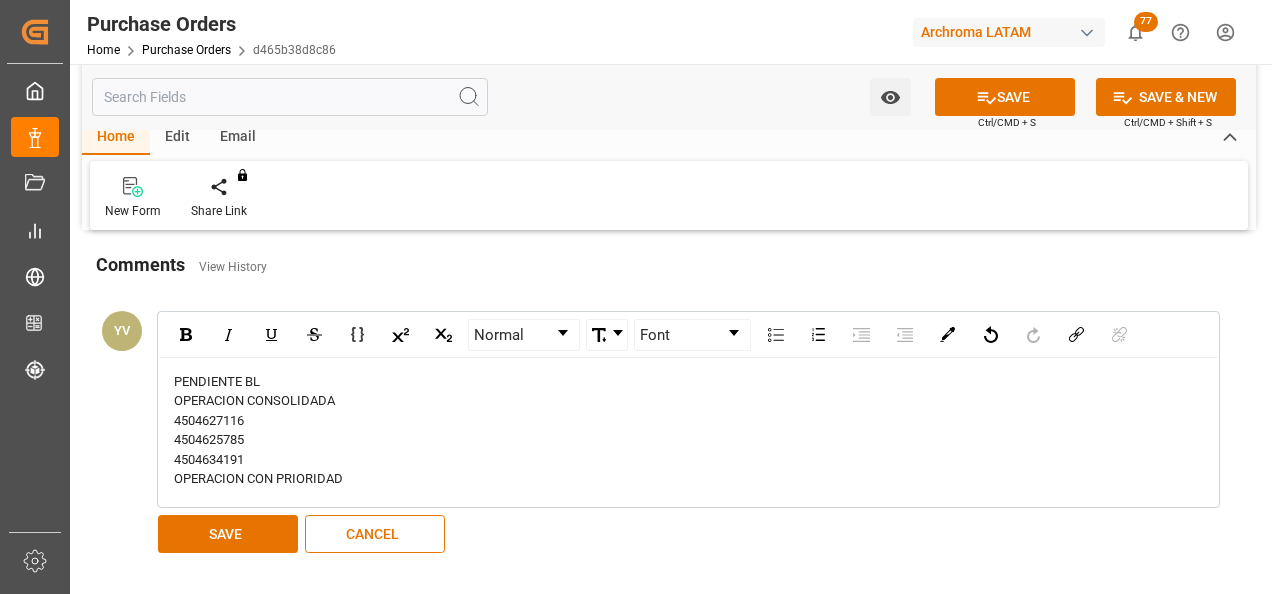 scroll, scrollTop: 1800, scrollLeft: 0, axis: vertical 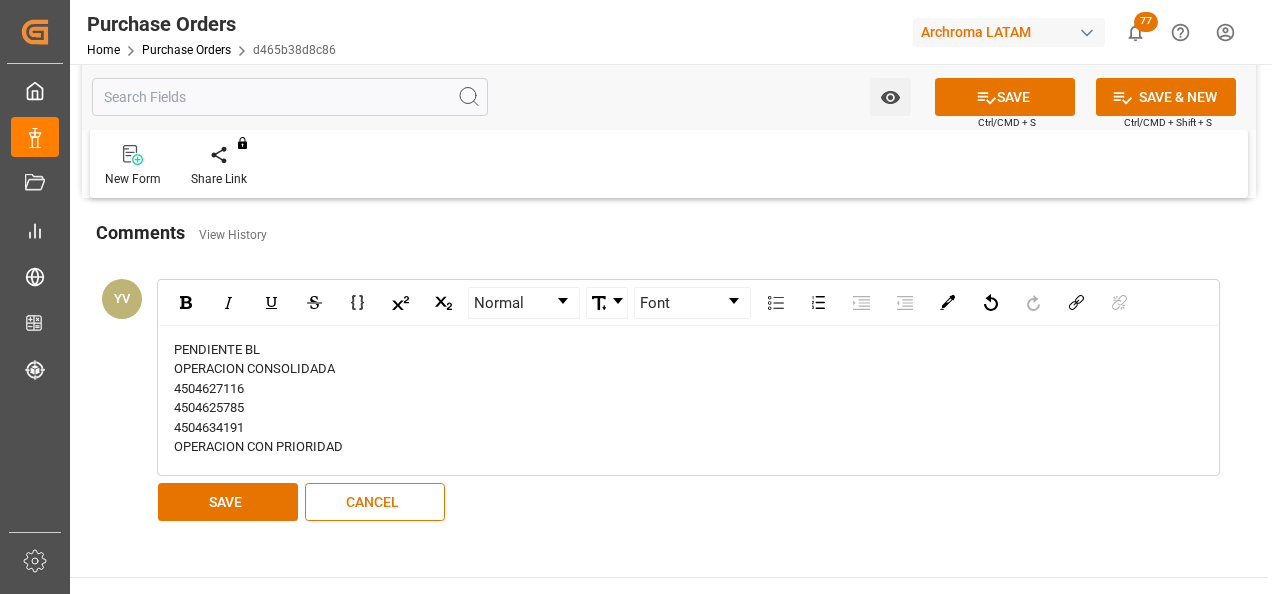 click on "SAVE" at bounding box center [228, 502] 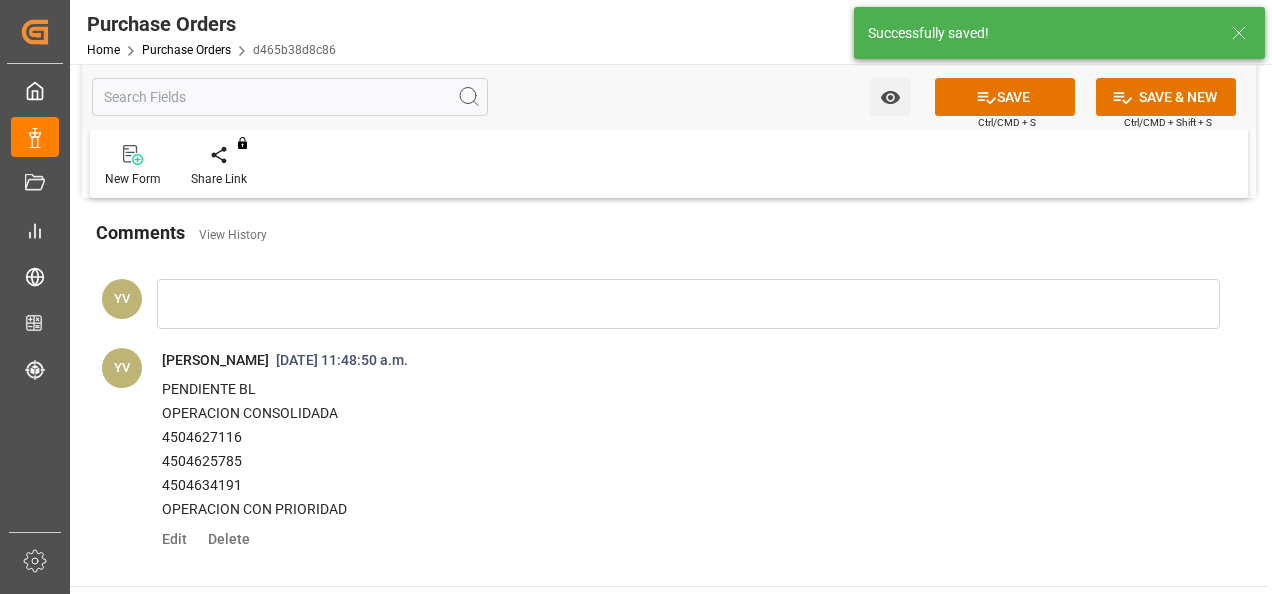 click 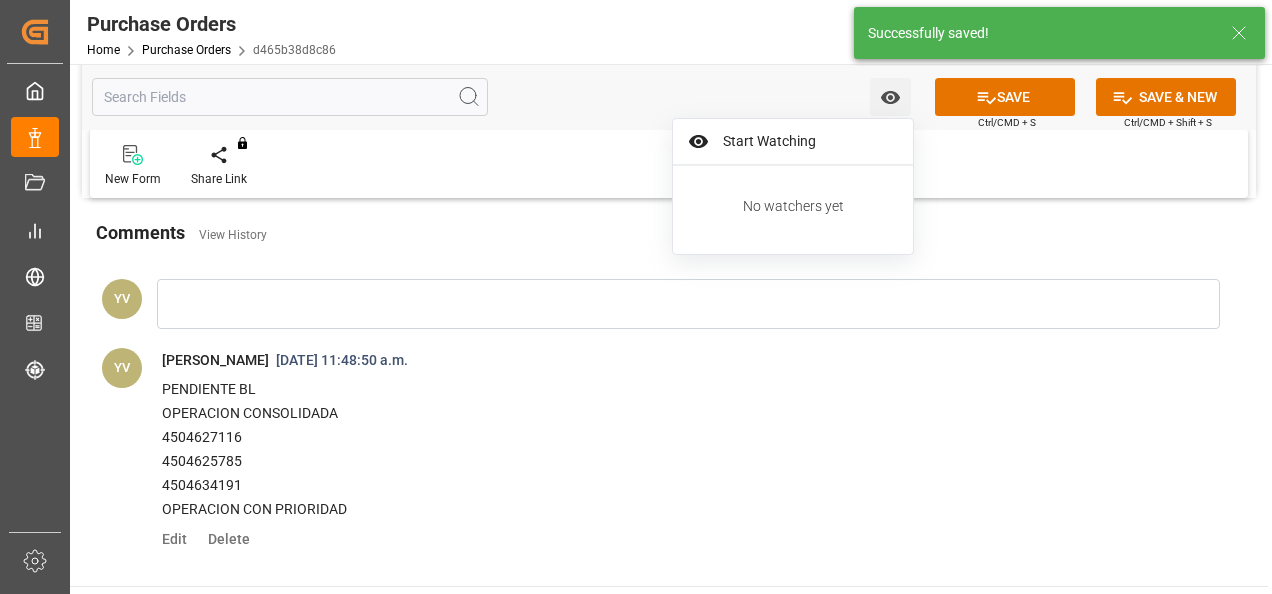 click on "Start Watching" at bounding box center [807, 141] 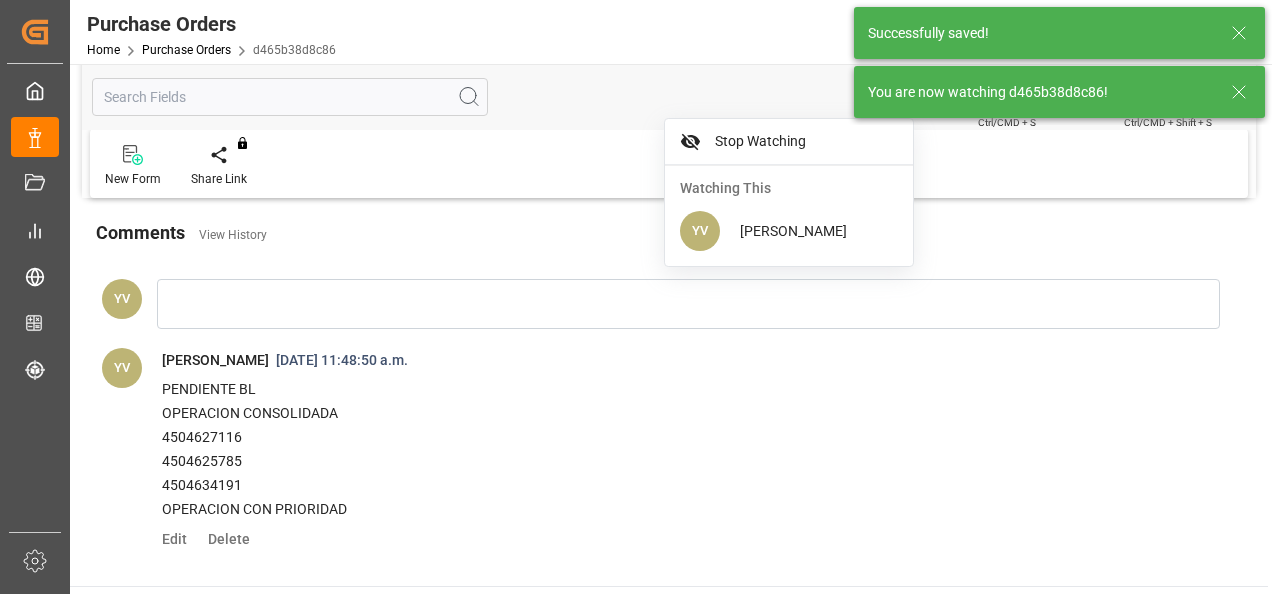 click 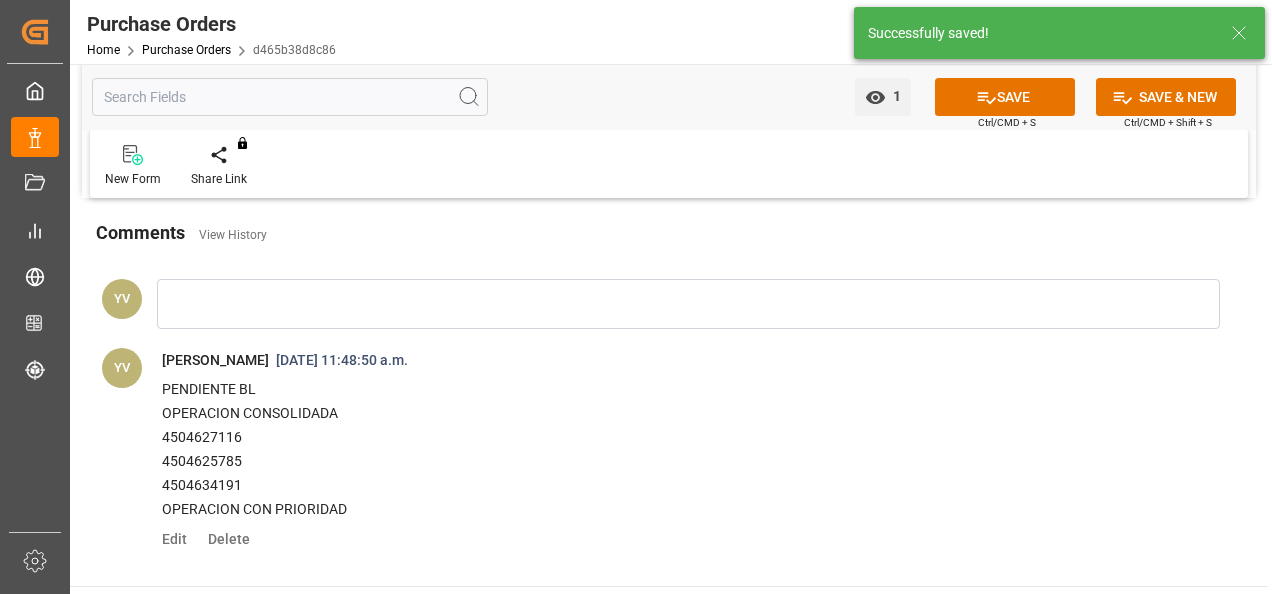 click on "SAVE" at bounding box center [1005, 97] 